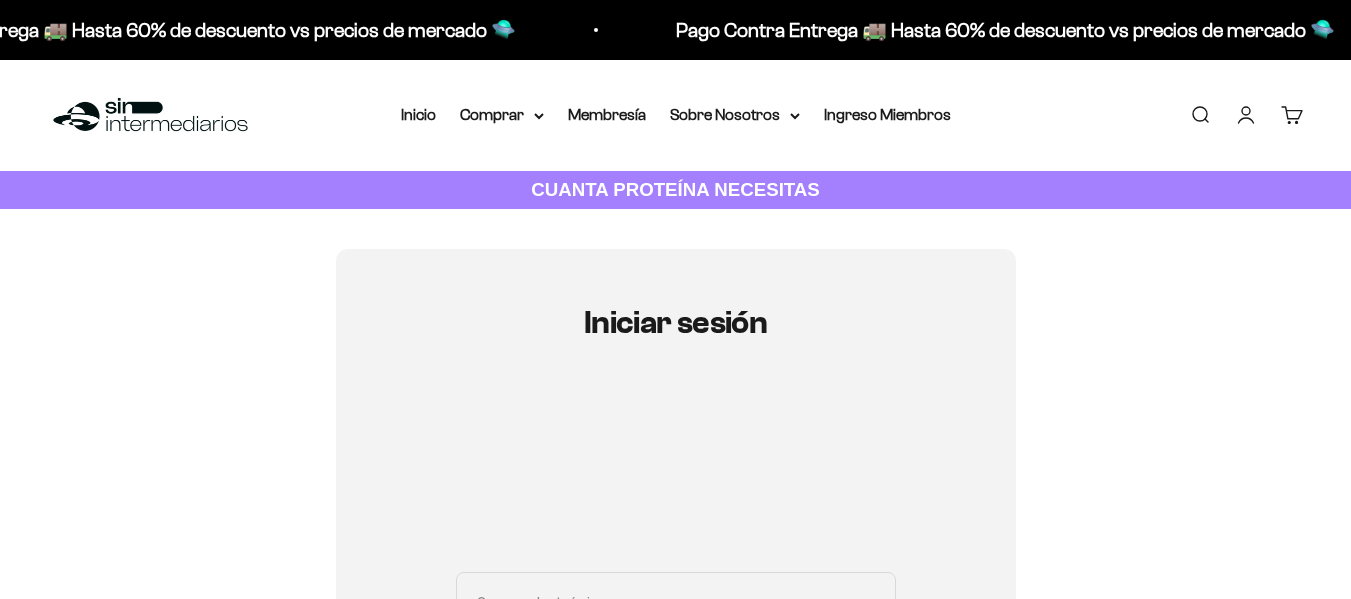 scroll, scrollTop: 200, scrollLeft: 0, axis: vertical 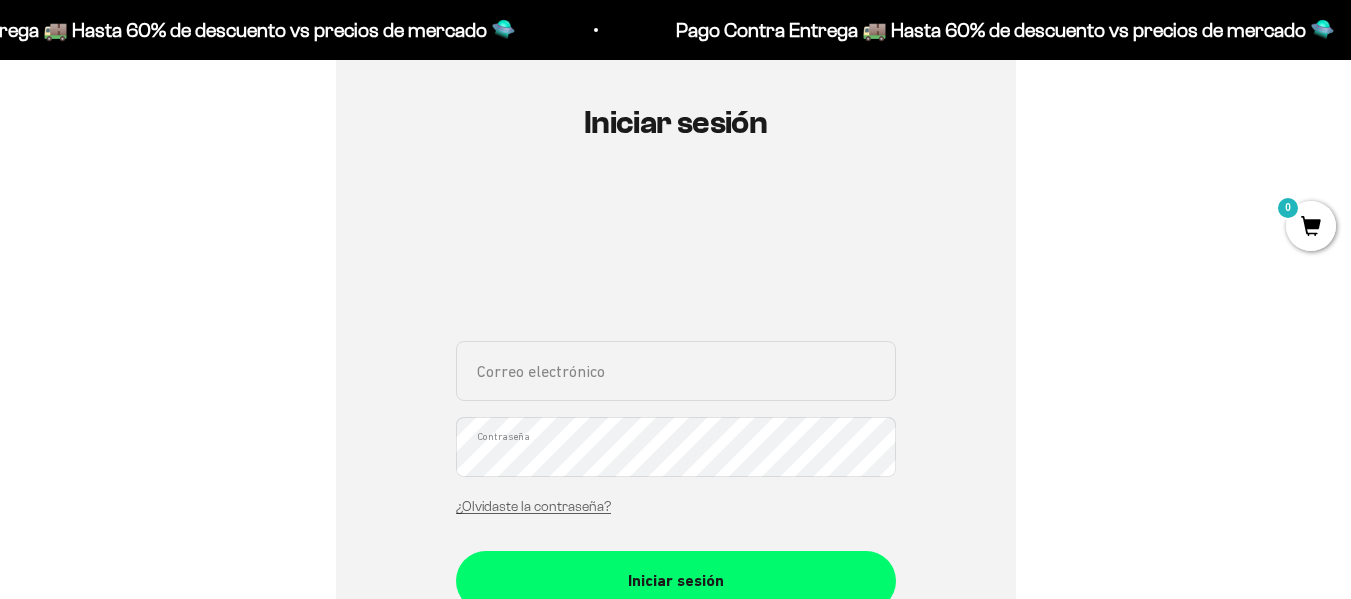 click on "Correo electrónico" at bounding box center (676, 371) 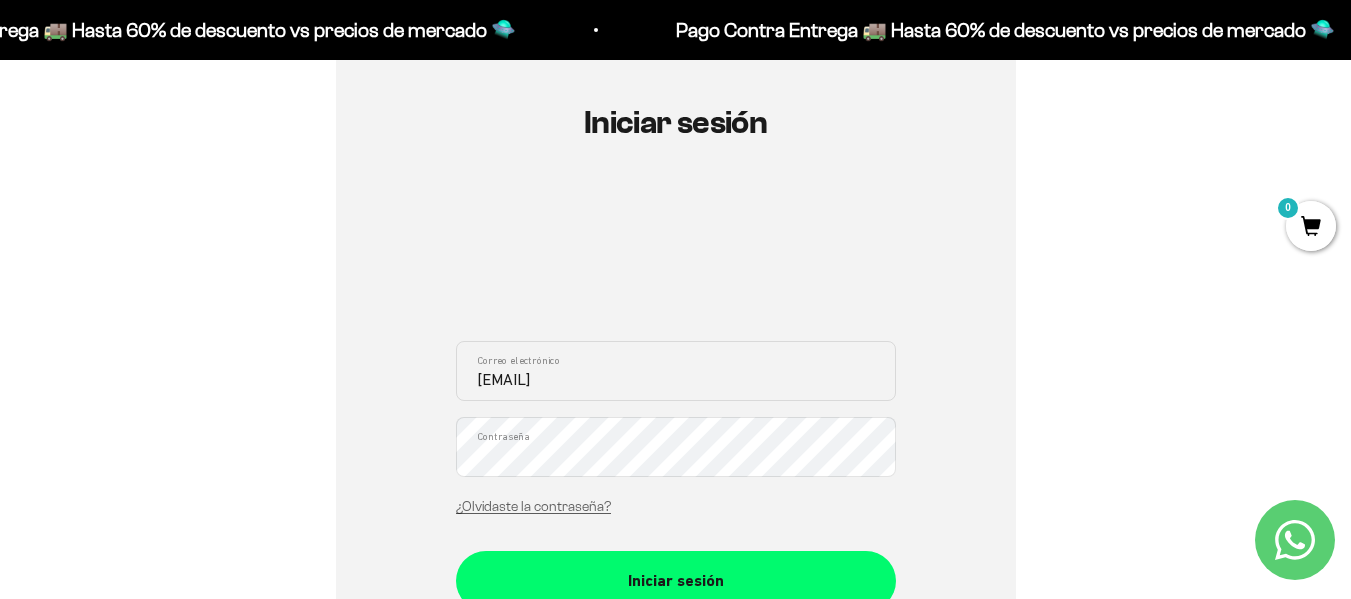type on "mabole@hotmail.com" 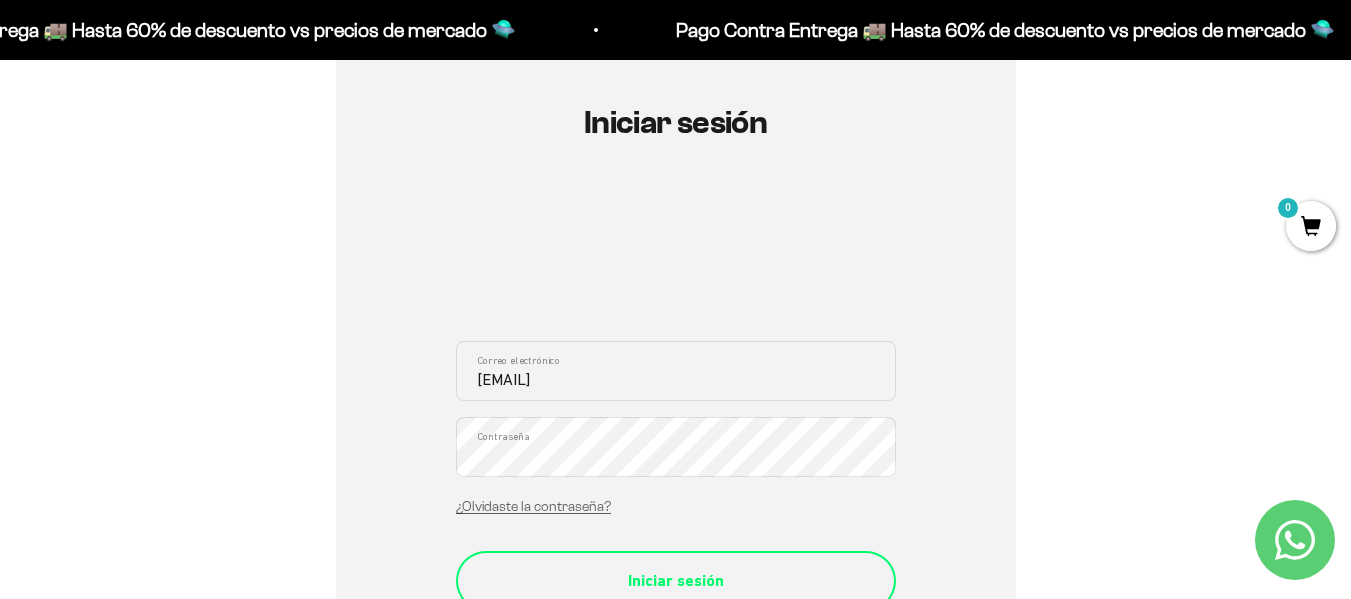 click on "Iniciar sesión" at bounding box center [676, 581] 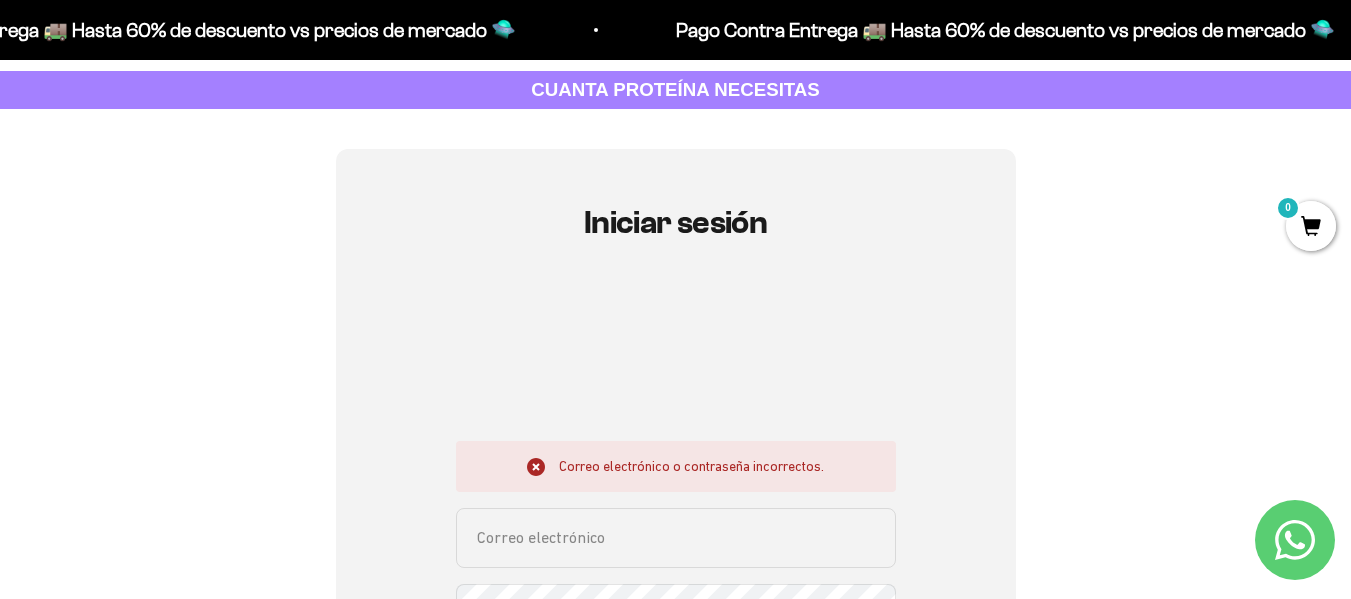scroll, scrollTop: 200, scrollLeft: 0, axis: vertical 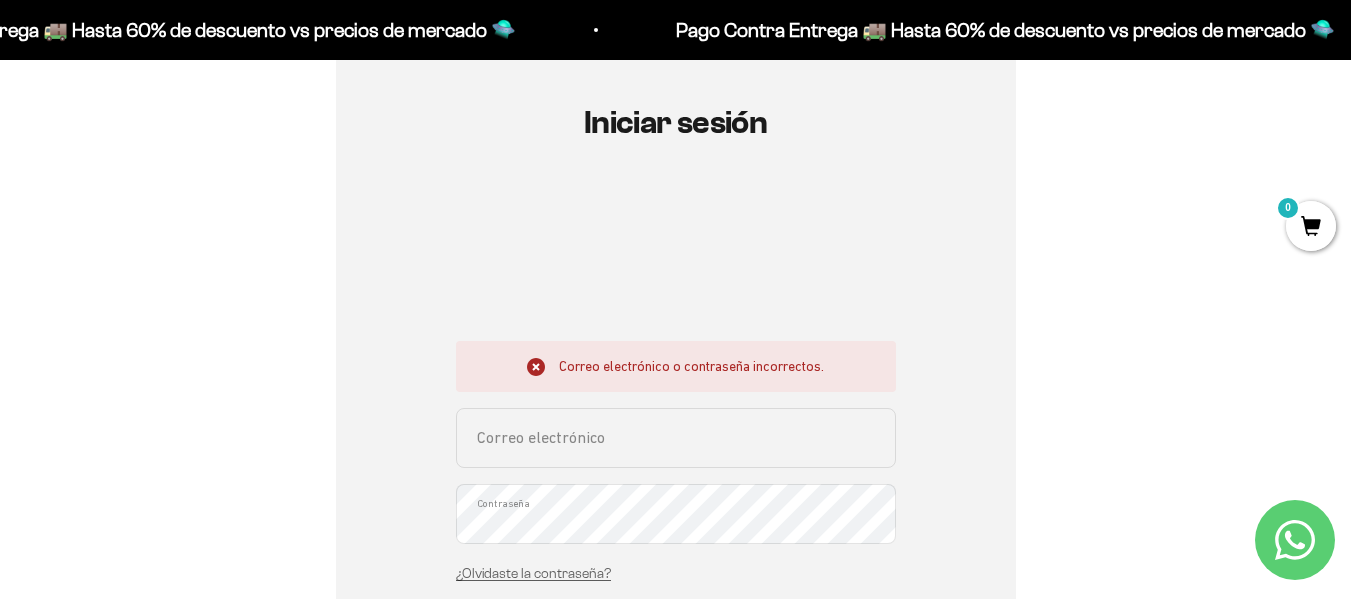 click on "Correo electrónico" at bounding box center [676, 438] 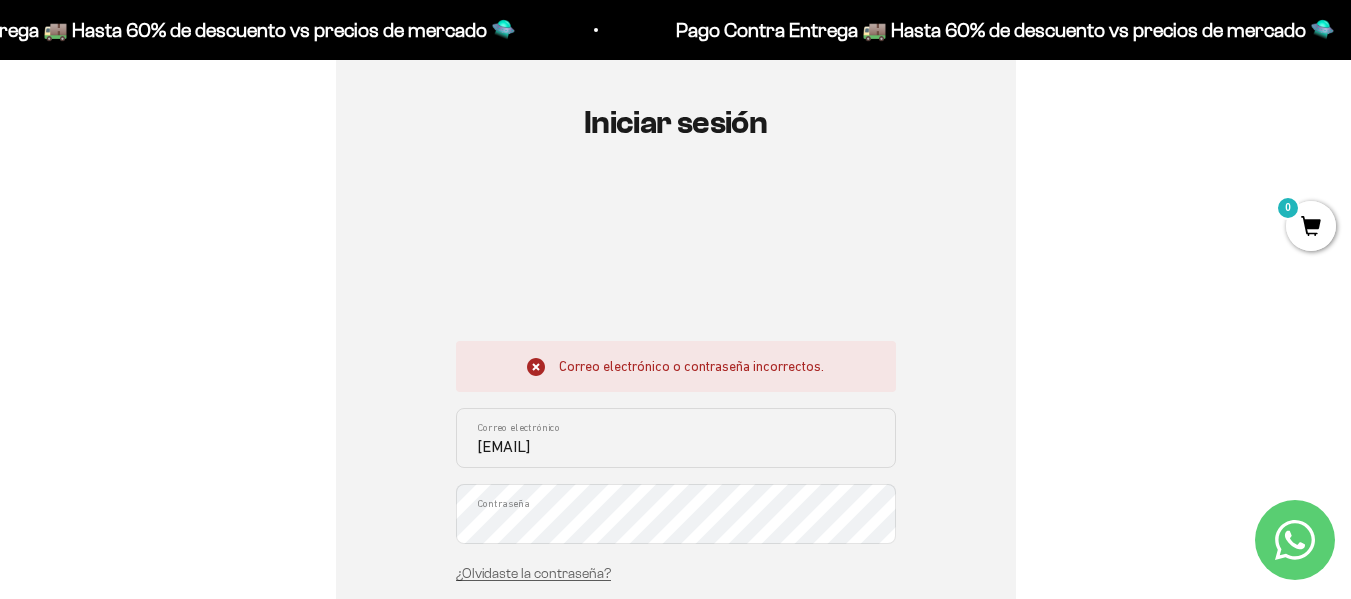 type on "mabole@hotmail.com" 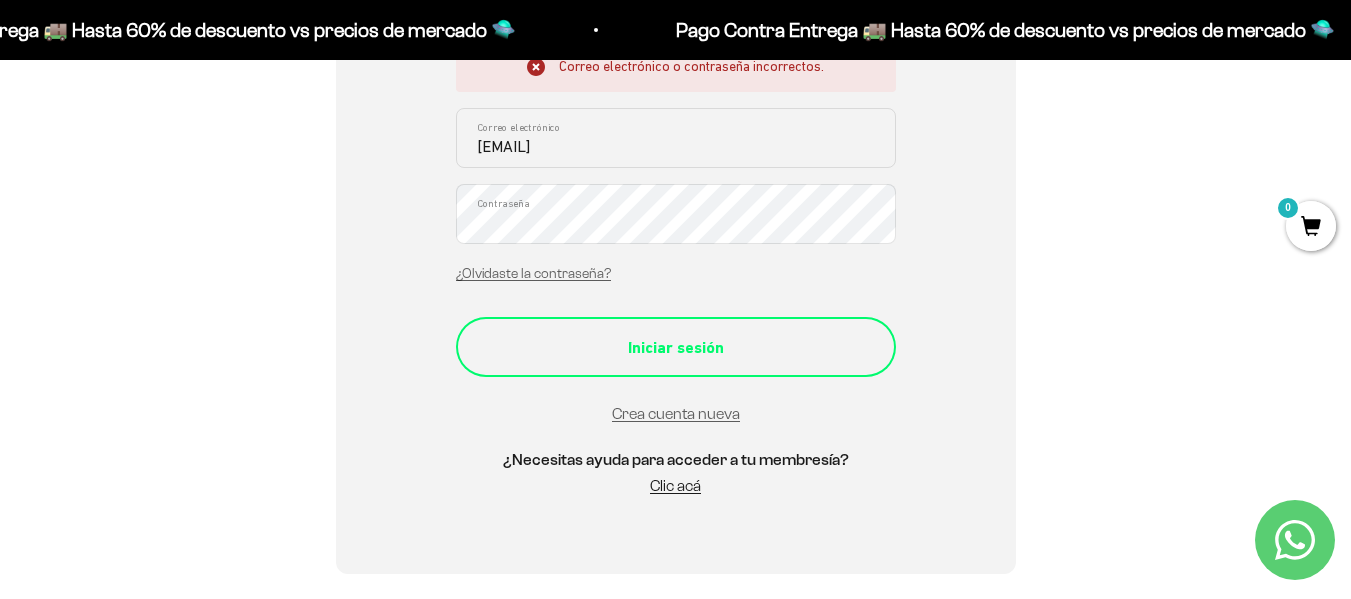 click on "Iniciar sesión" at bounding box center (676, 348) 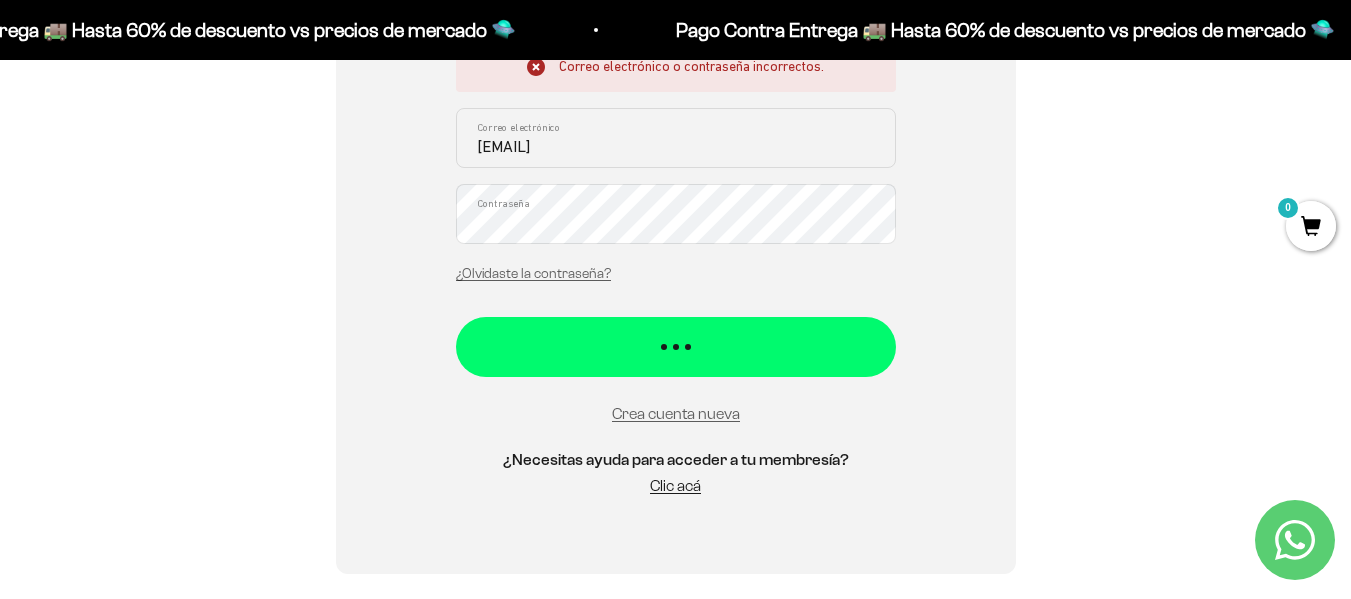 scroll, scrollTop: 400, scrollLeft: 0, axis: vertical 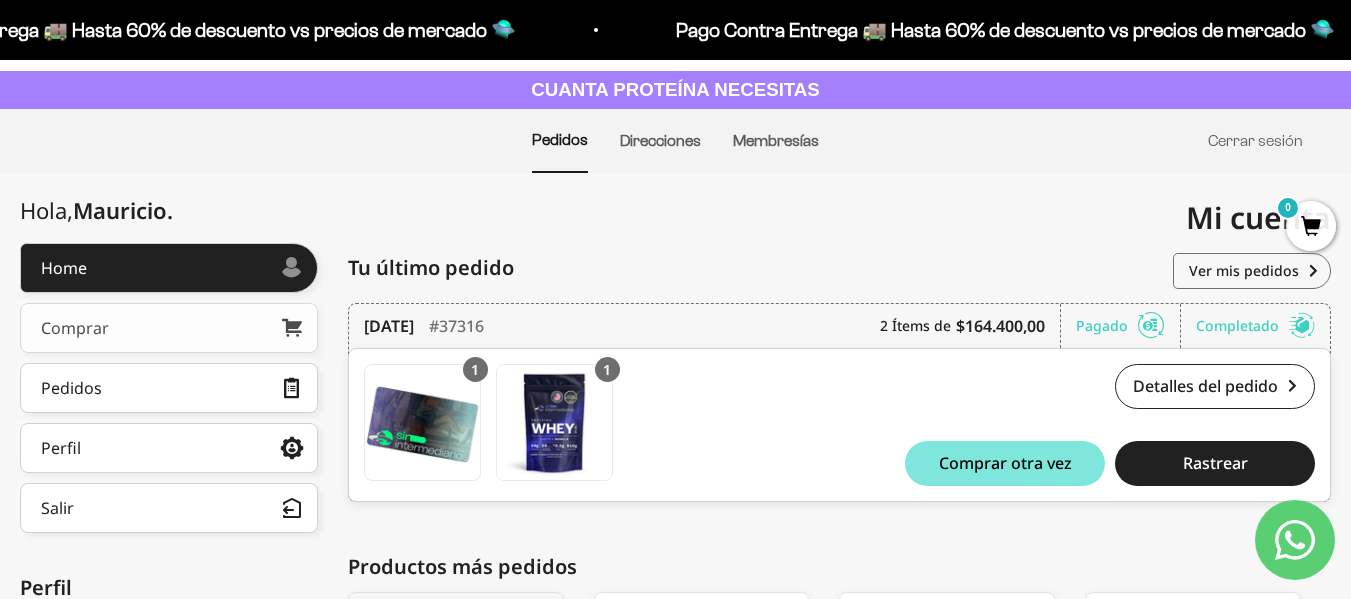click on "Comprar" at bounding box center (75, 328) 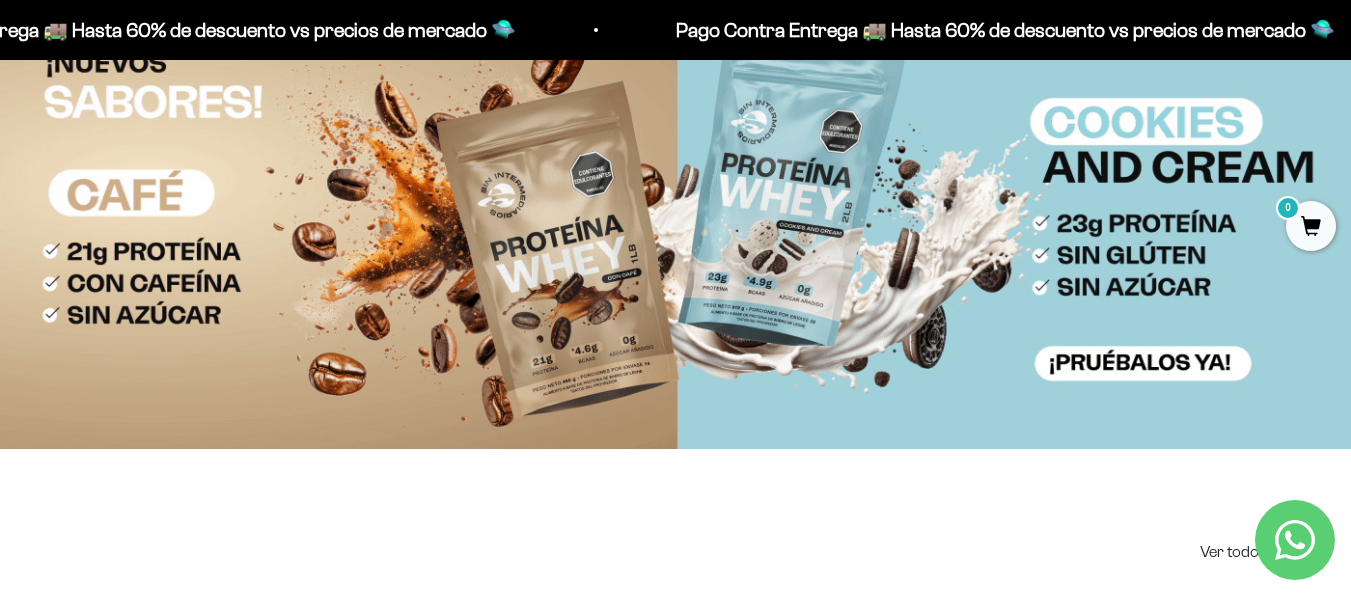 scroll, scrollTop: 100, scrollLeft: 0, axis: vertical 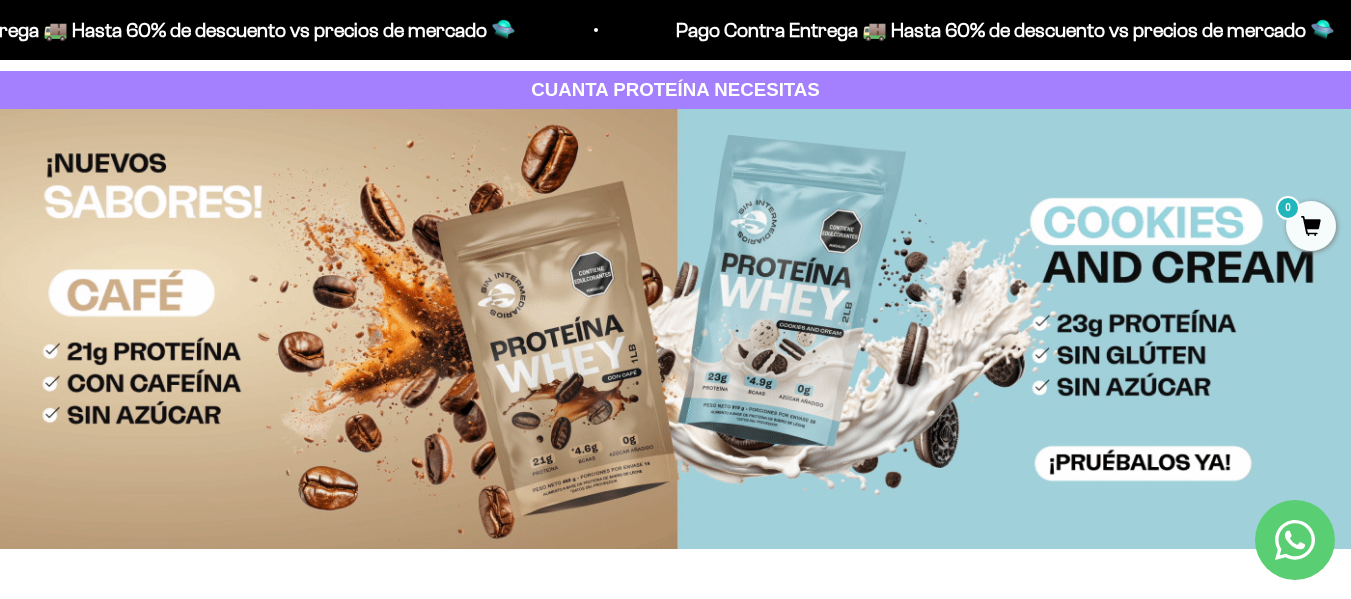 click at bounding box center [675, 329] 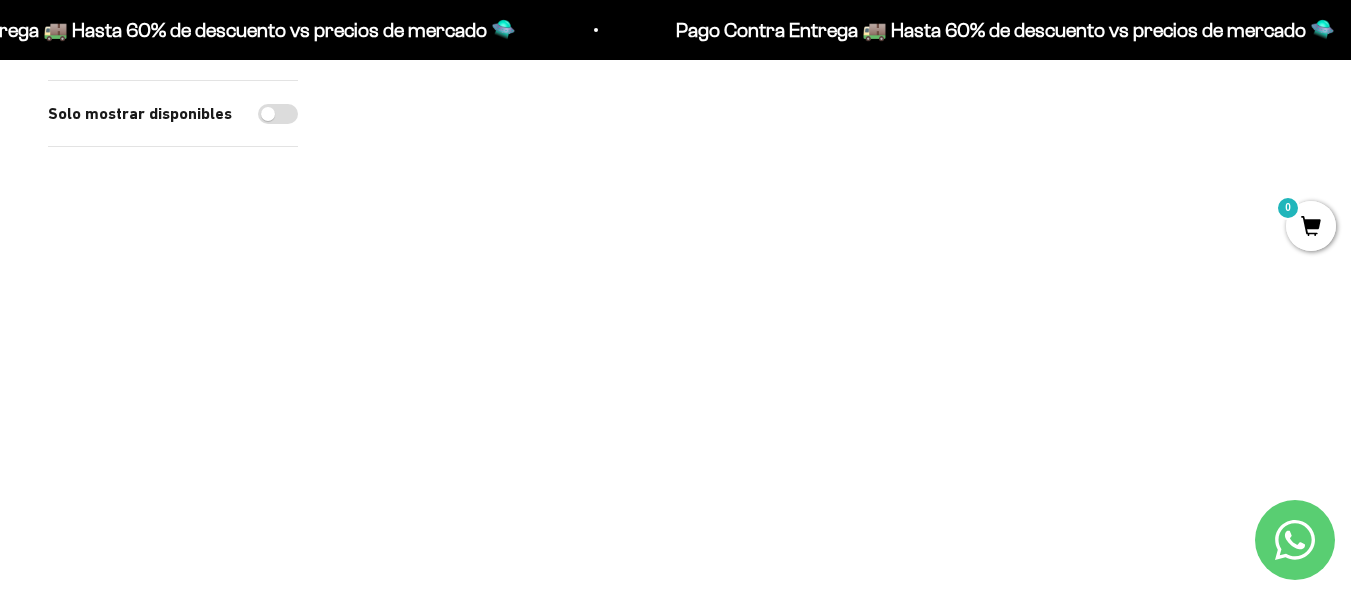 scroll, scrollTop: 700, scrollLeft: 0, axis: vertical 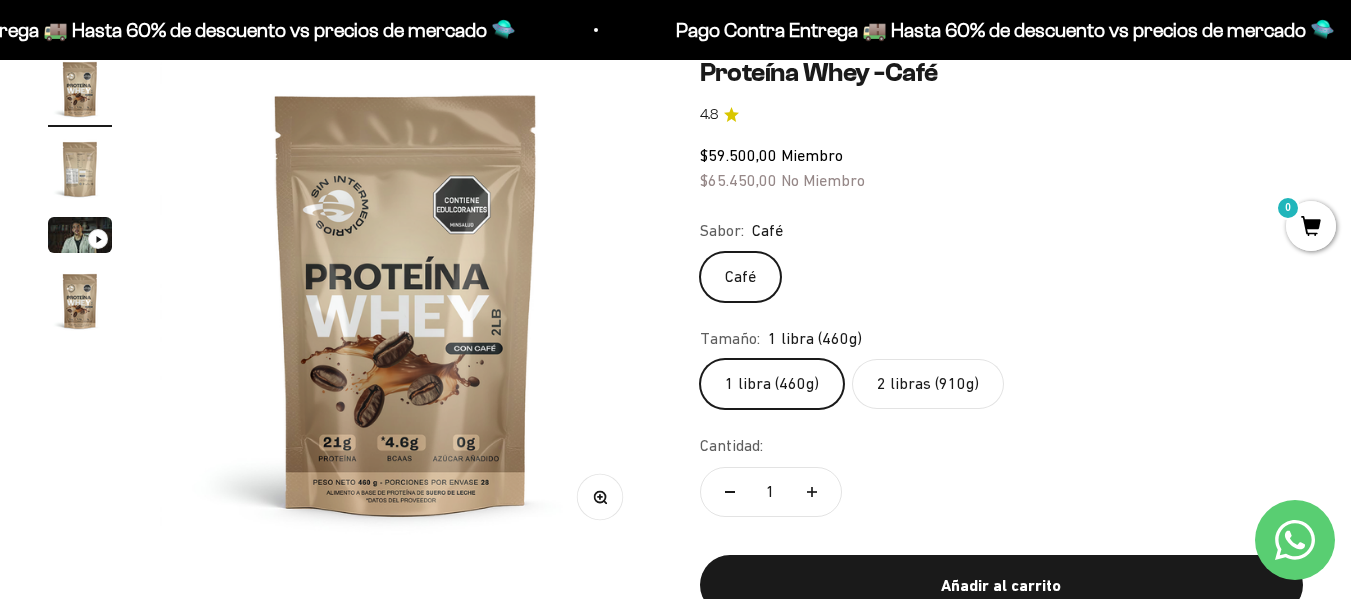 click at bounding box center [80, 89] 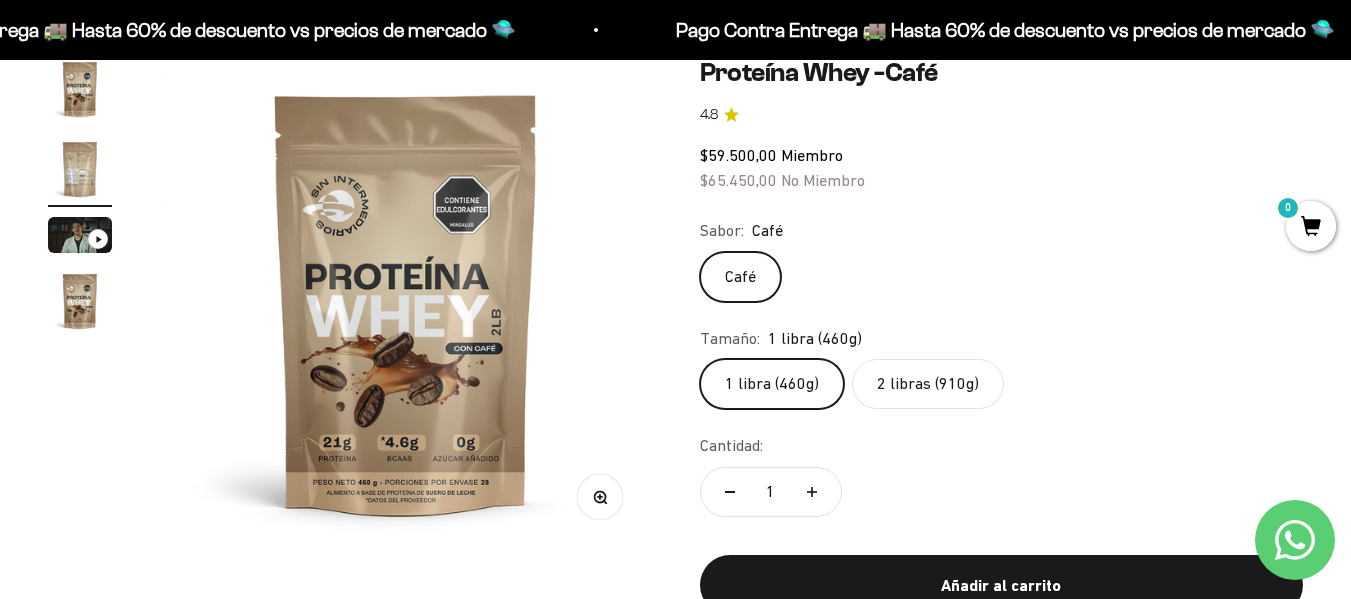 scroll, scrollTop: 0, scrollLeft: 504, axis: horizontal 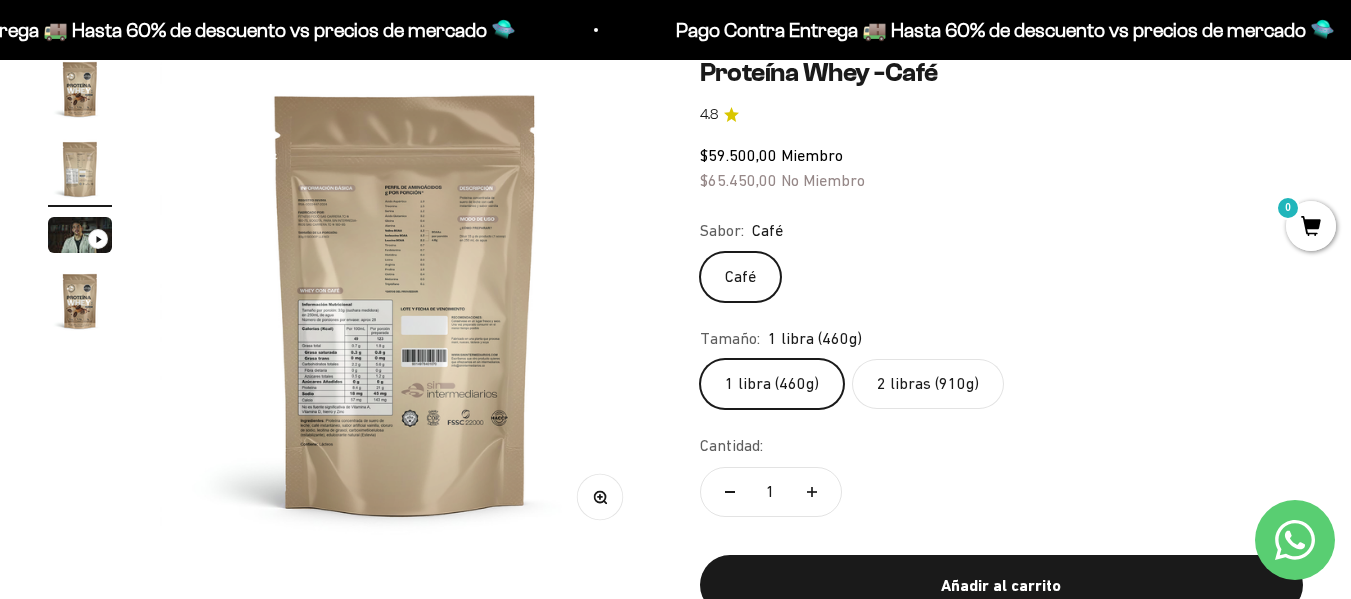 click at bounding box center [406, 303] 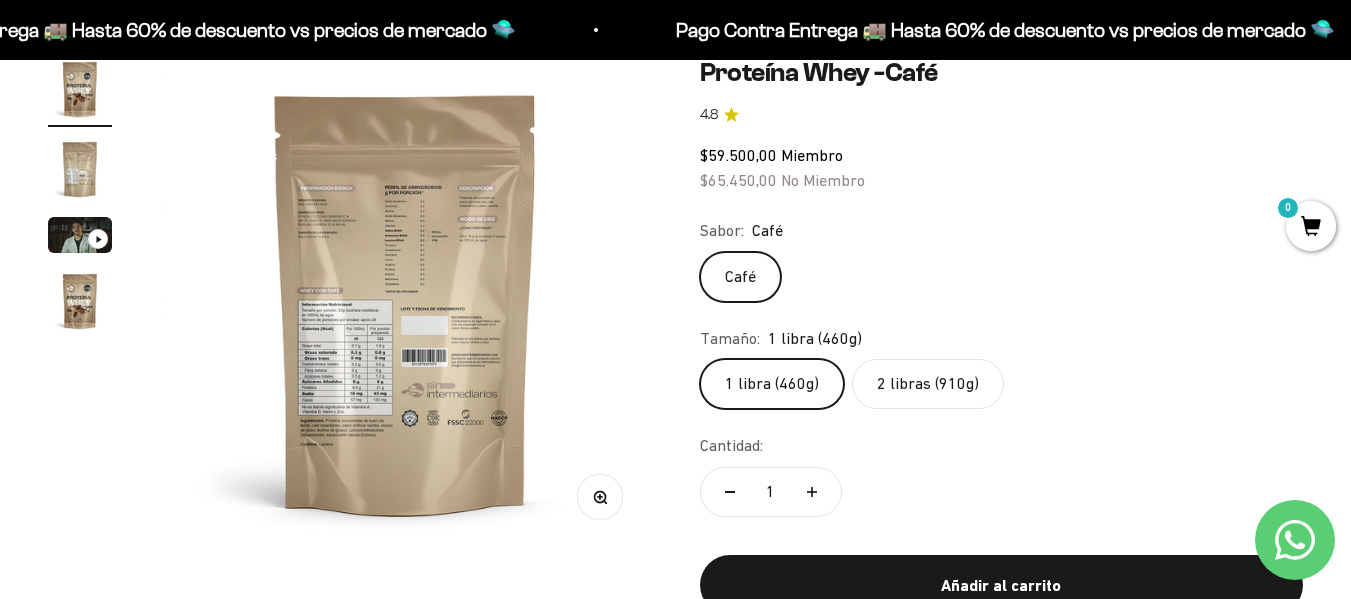 scroll, scrollTop: 0, scrollLeft: 0, axis: both 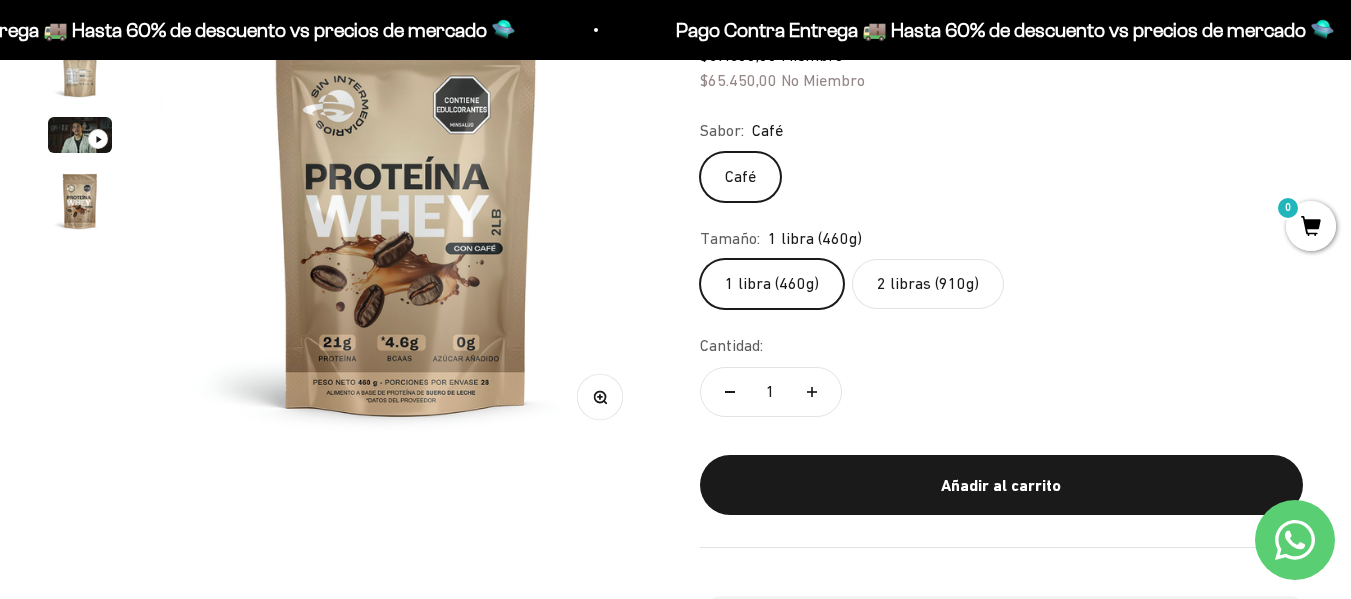 click on "Café" 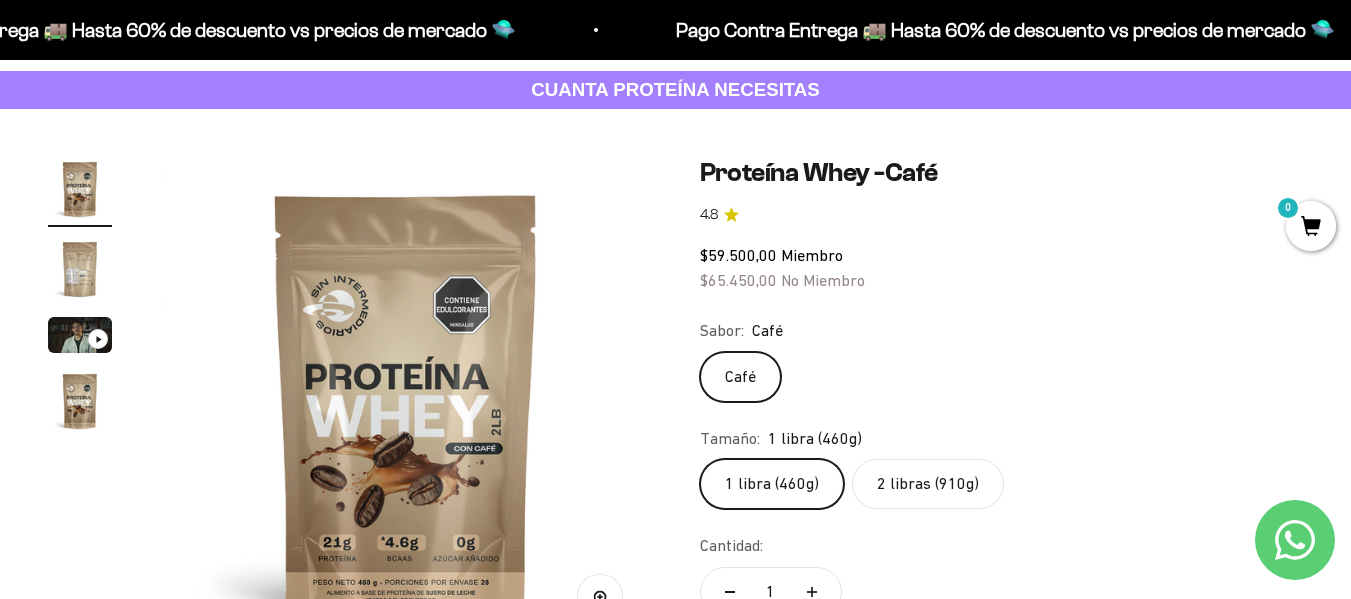 click at bounding box center [80, 269] 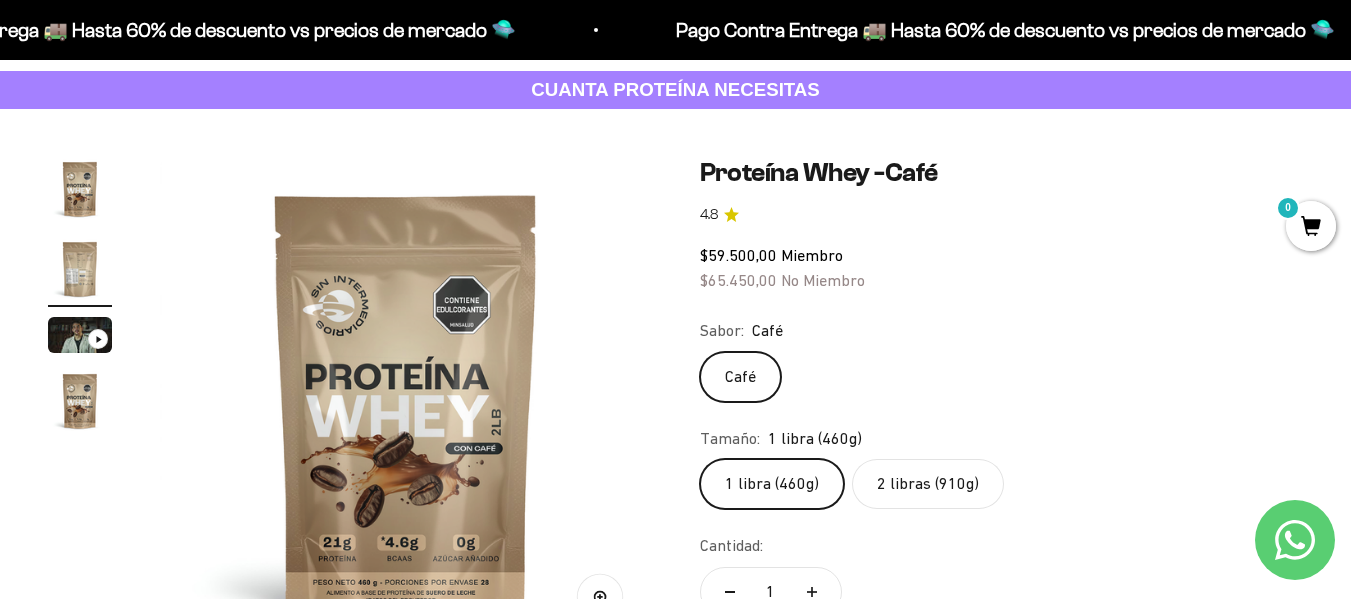 scroll, scrollTop: 0, scrollLeft: 504, axis: horizontal 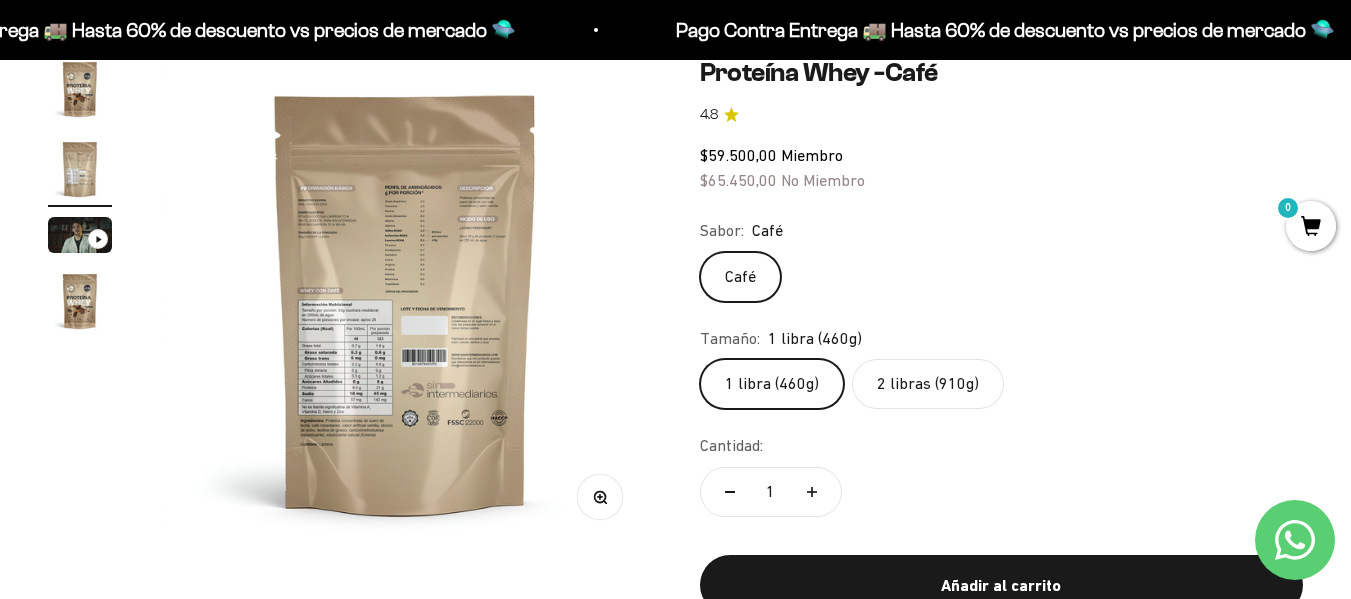 click at bounding box center [406, 303] 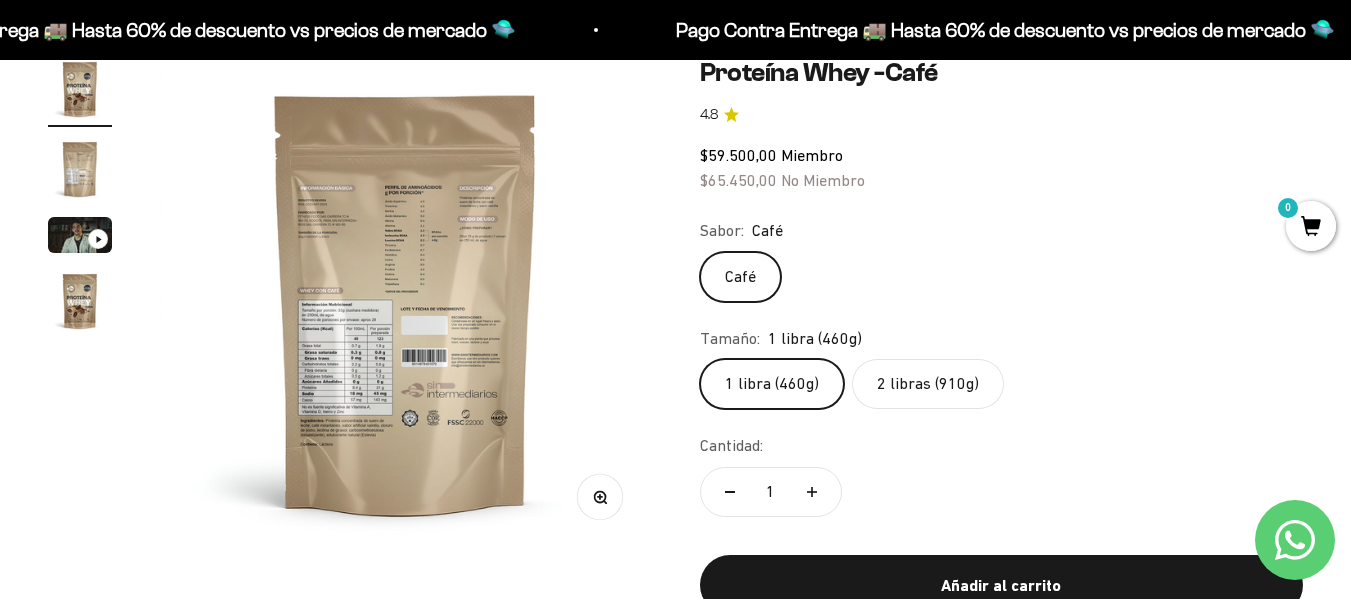 scroll, scrollTop: 0, scrollLeft: 0, axis: both 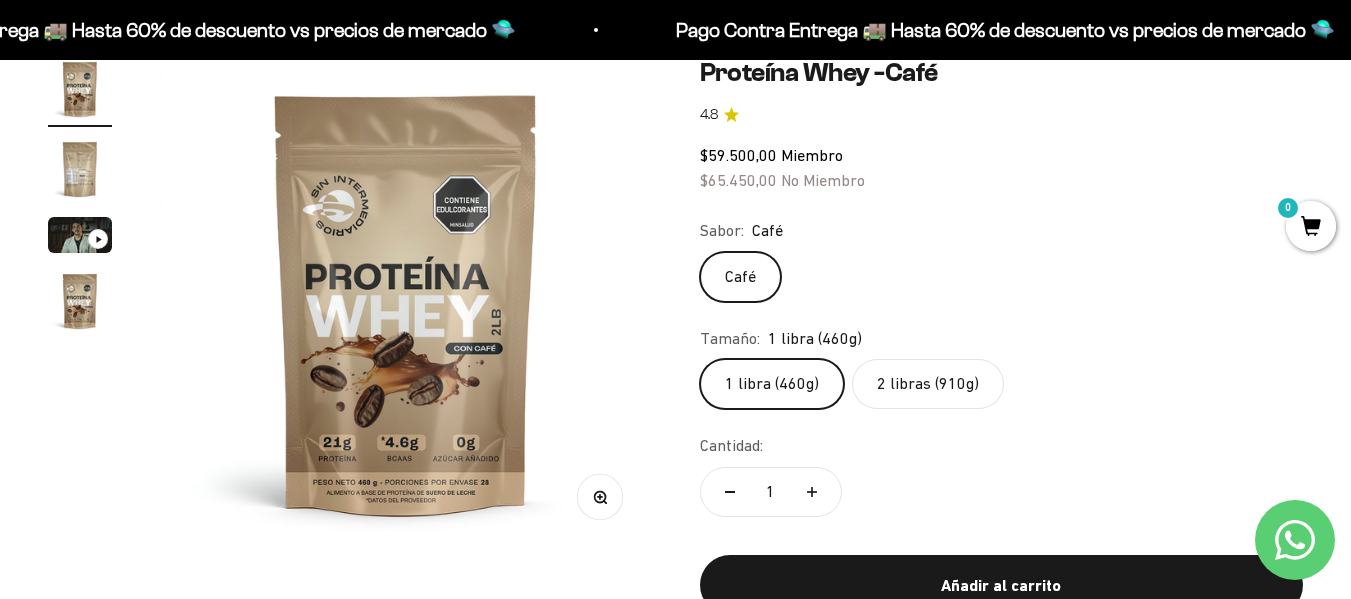 click at bounding box center [406, 303] 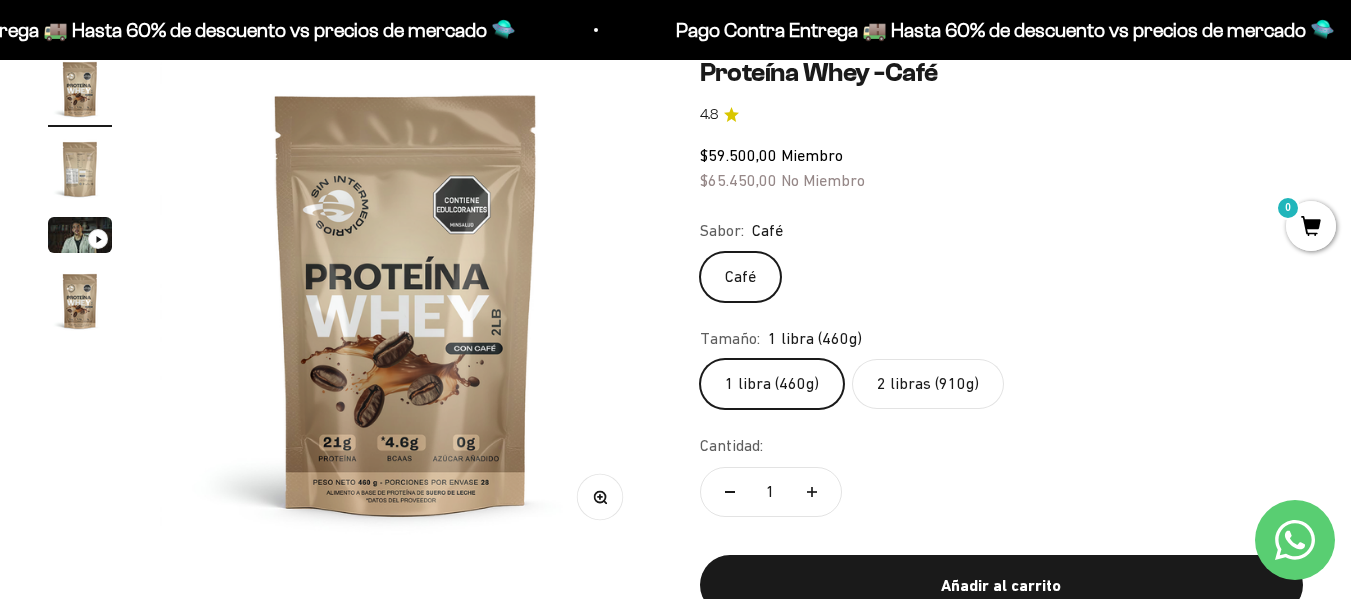 click at bounding box center [80, 169] 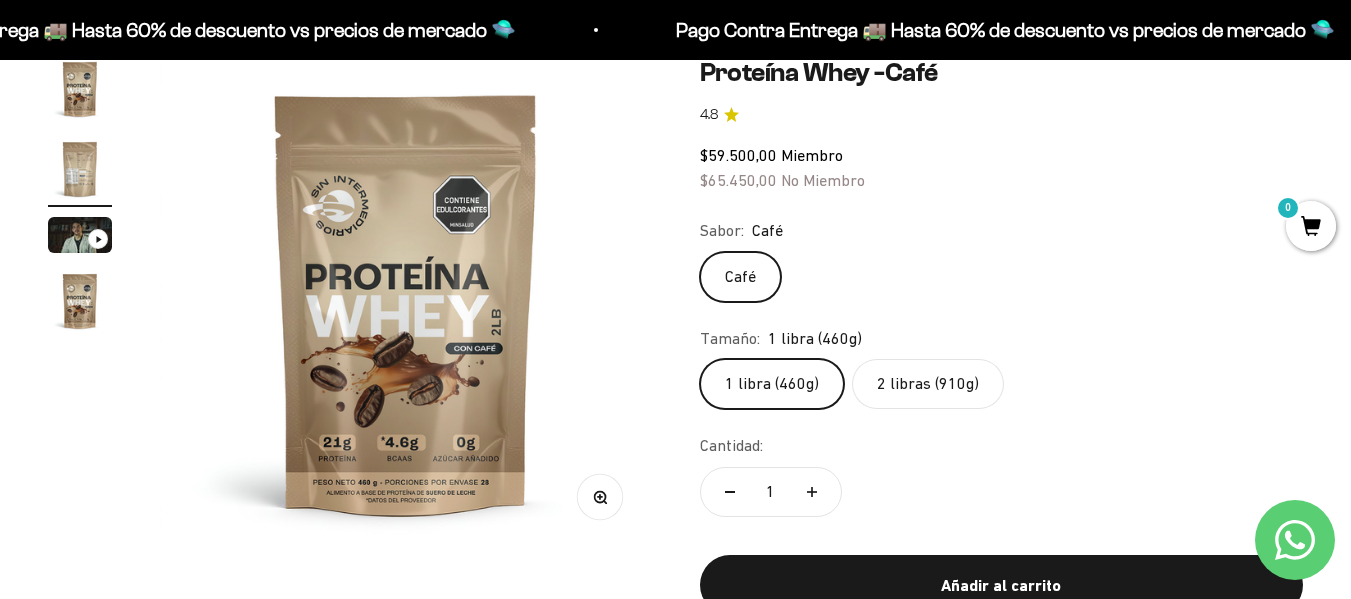 scroll, scrollTop: 0, scrollLeft: 504, axis: horizontal 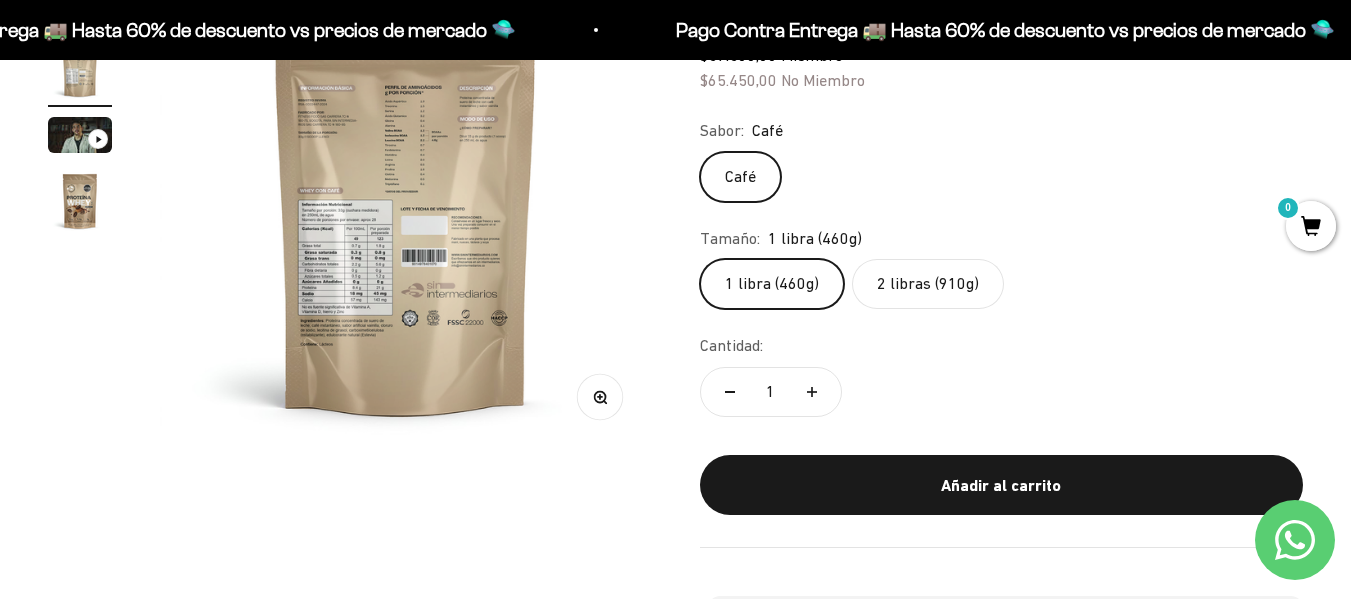 click 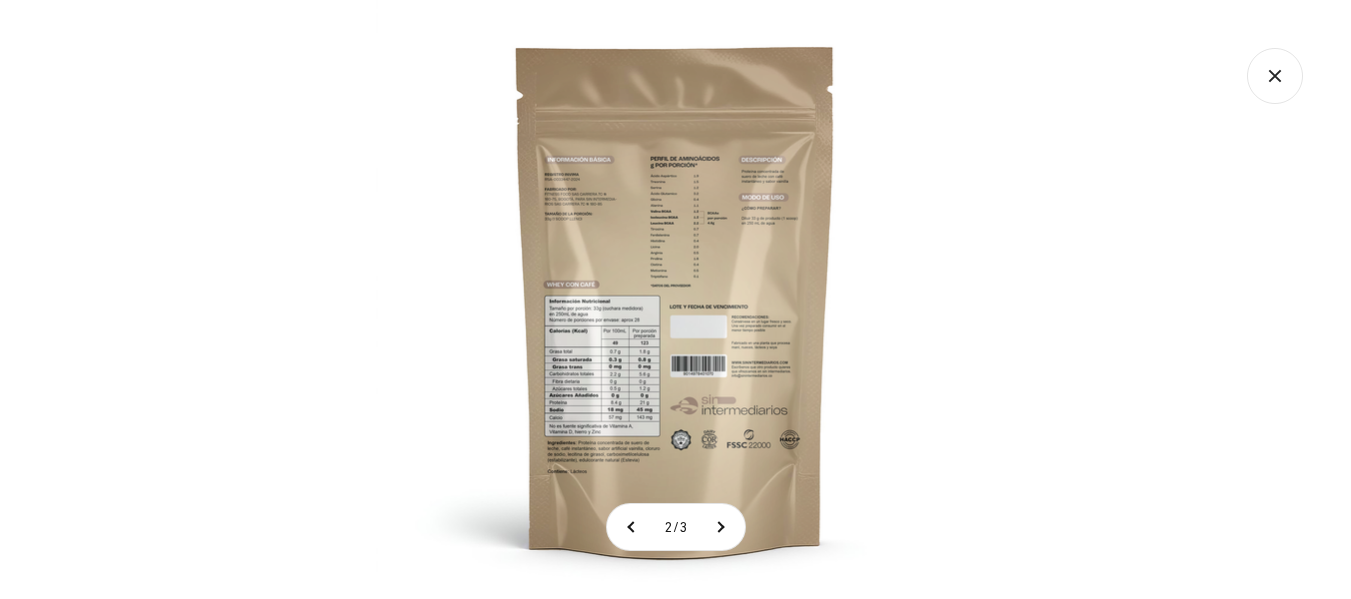 click at bounding box center [675, 299] 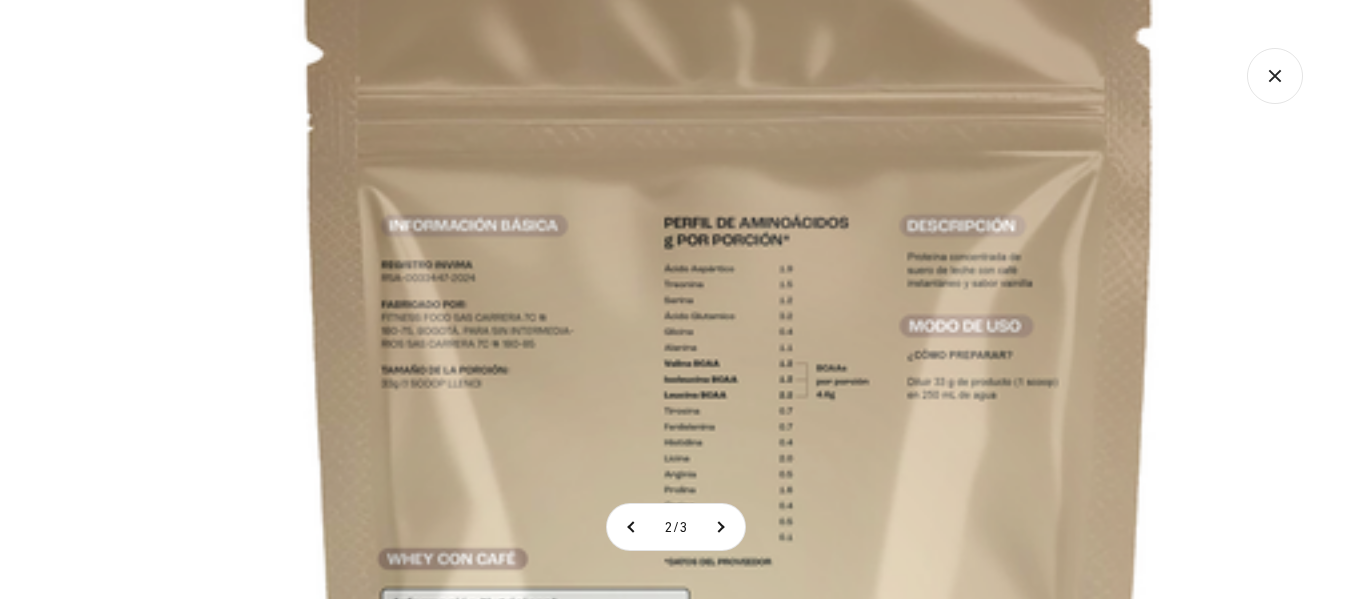 click at bounding box center (731, 599) 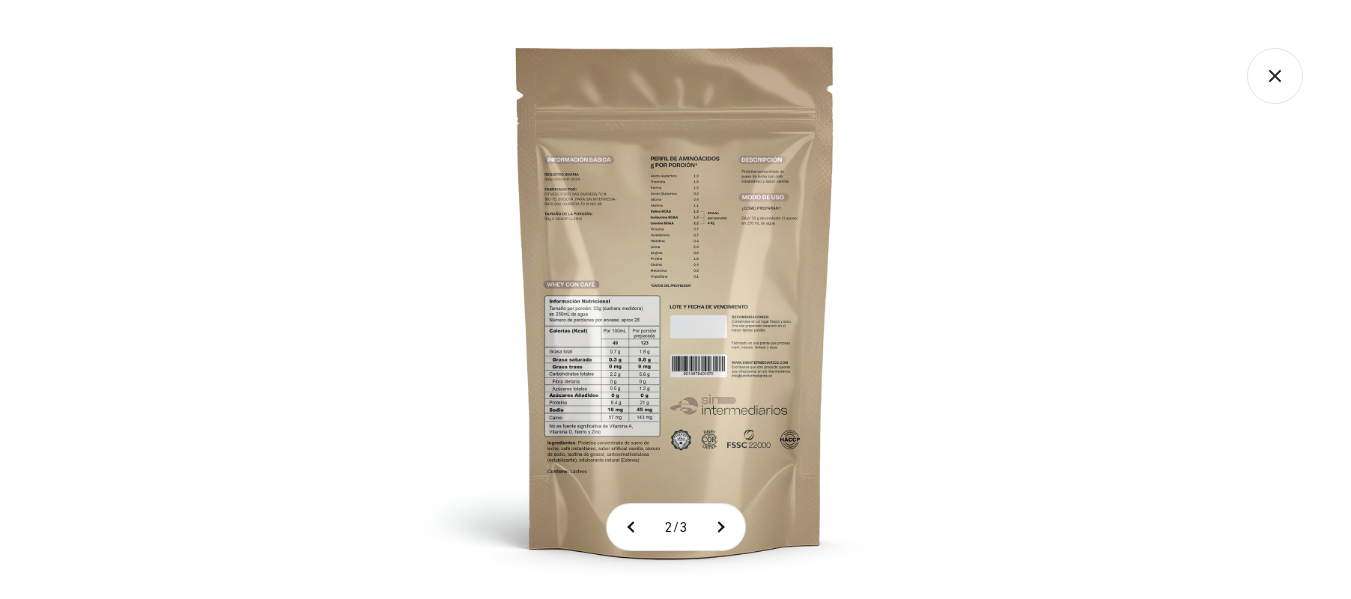 click 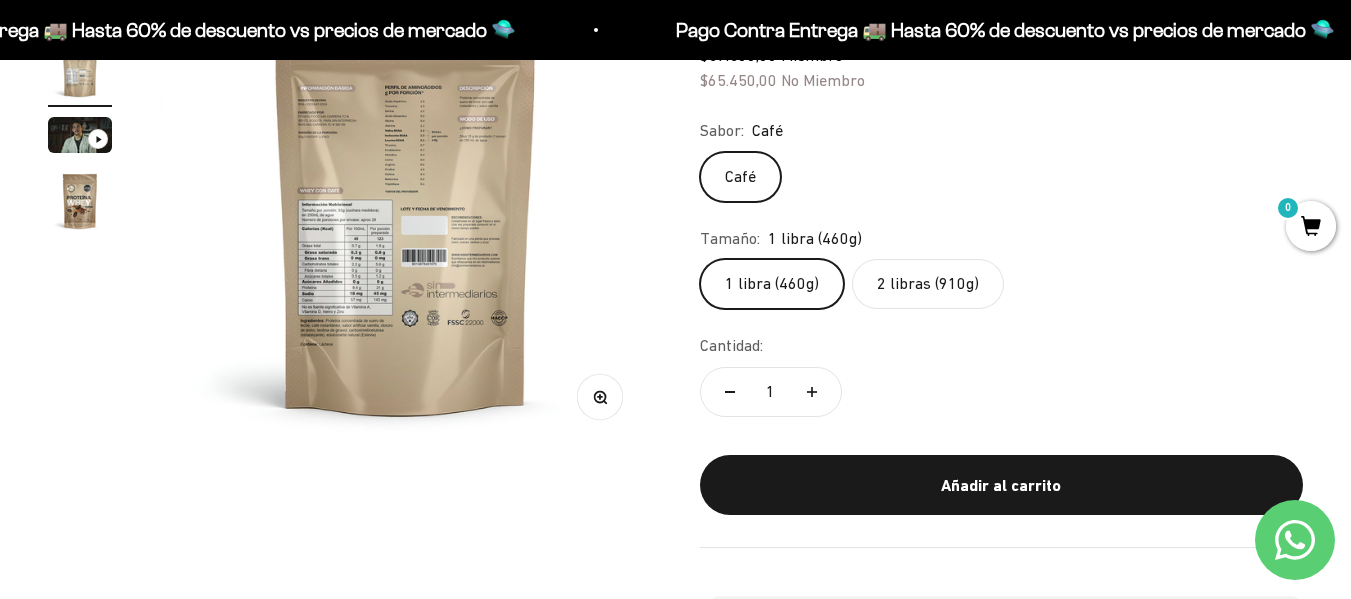 scroll, scrollTop: 0, scrollLeft: 0, axis: both 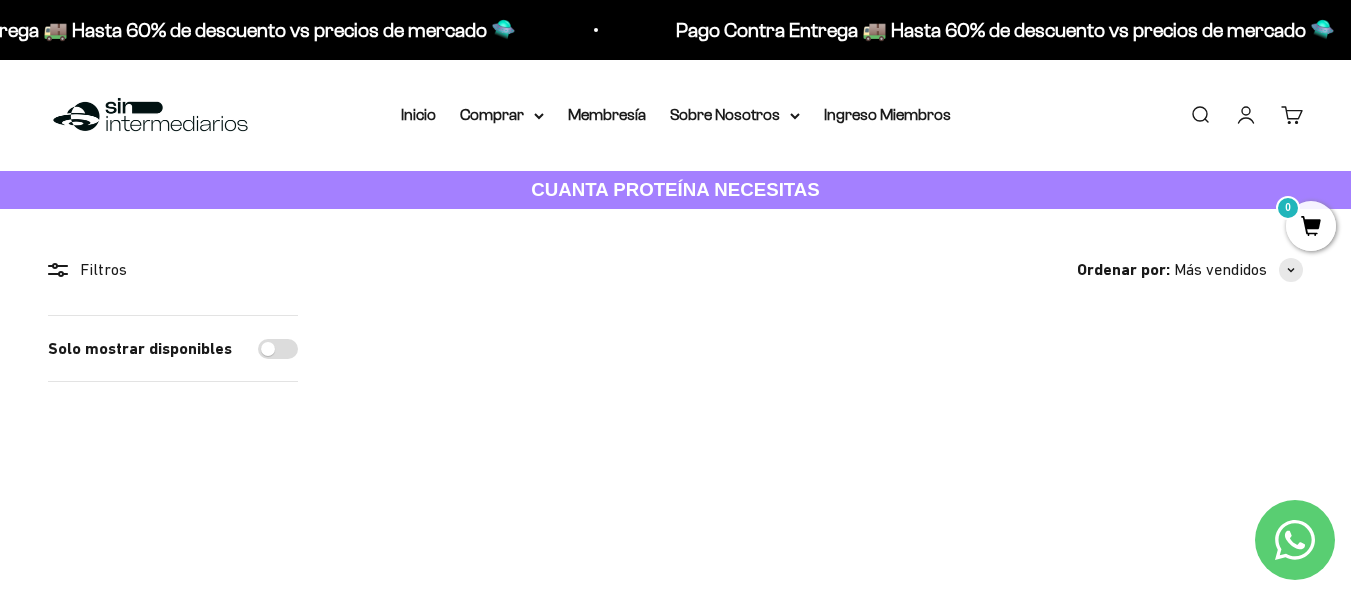 click on "Solo mostrar disponibles" at bounding box center (278, 349) 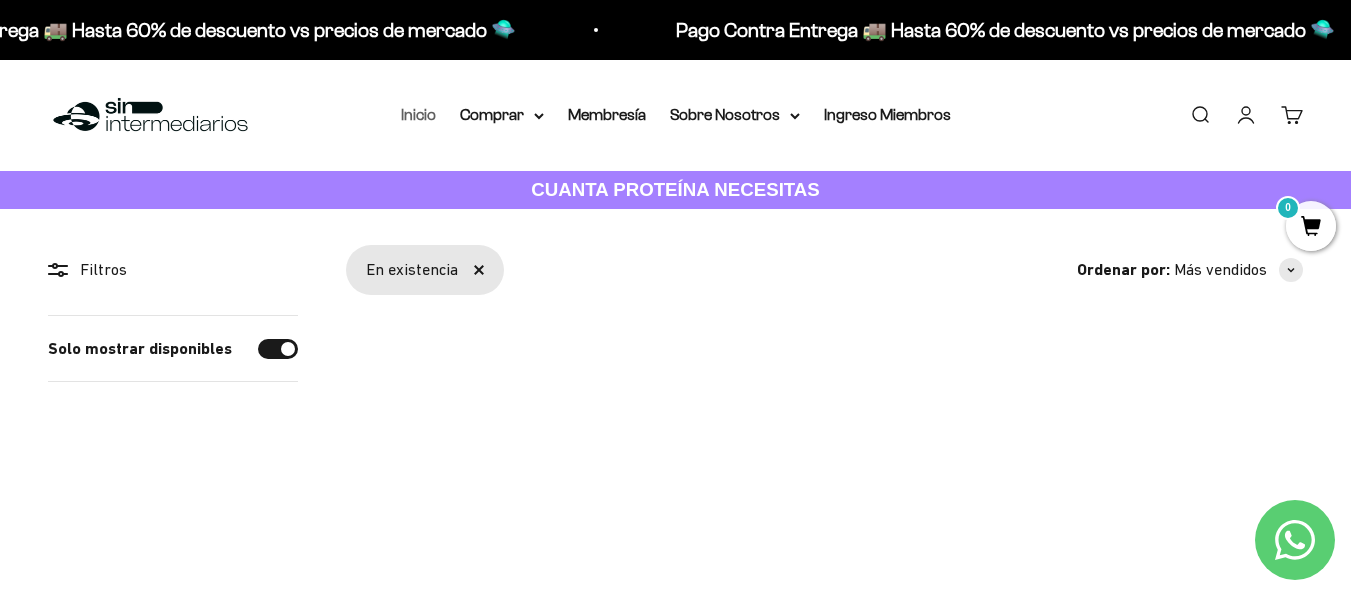 click on "Inicio" at bounding box center [418, 114] 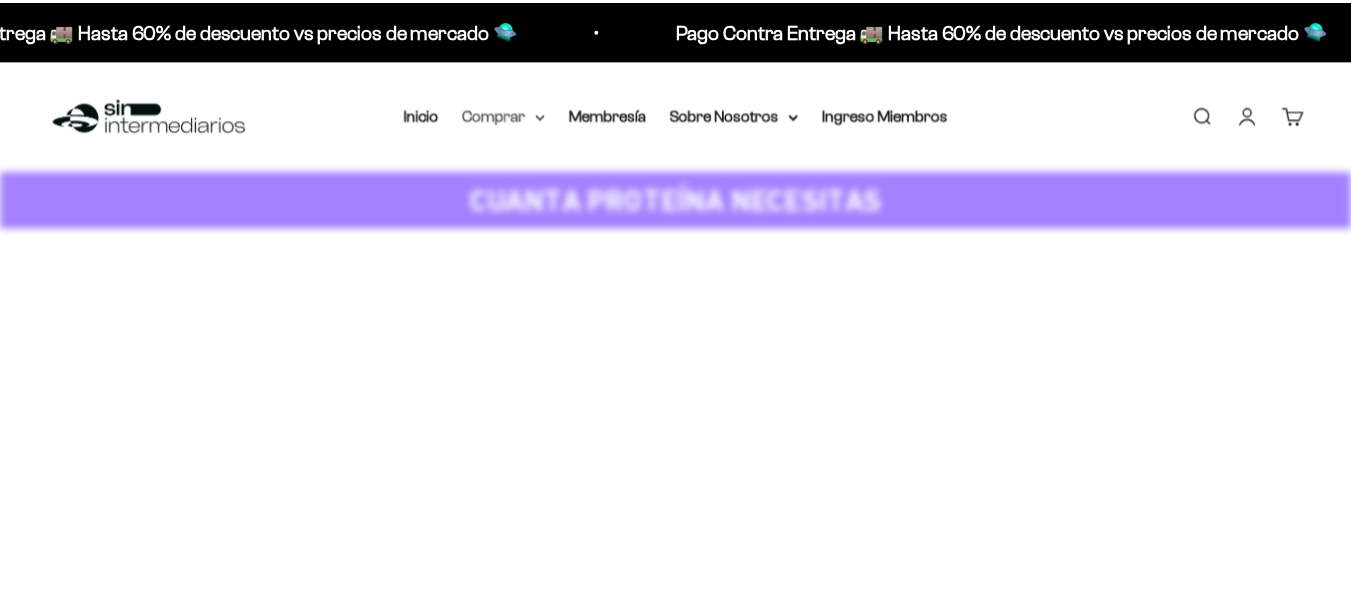 scroll, scrollTop: 0, scrollLeft: 0, axis: both 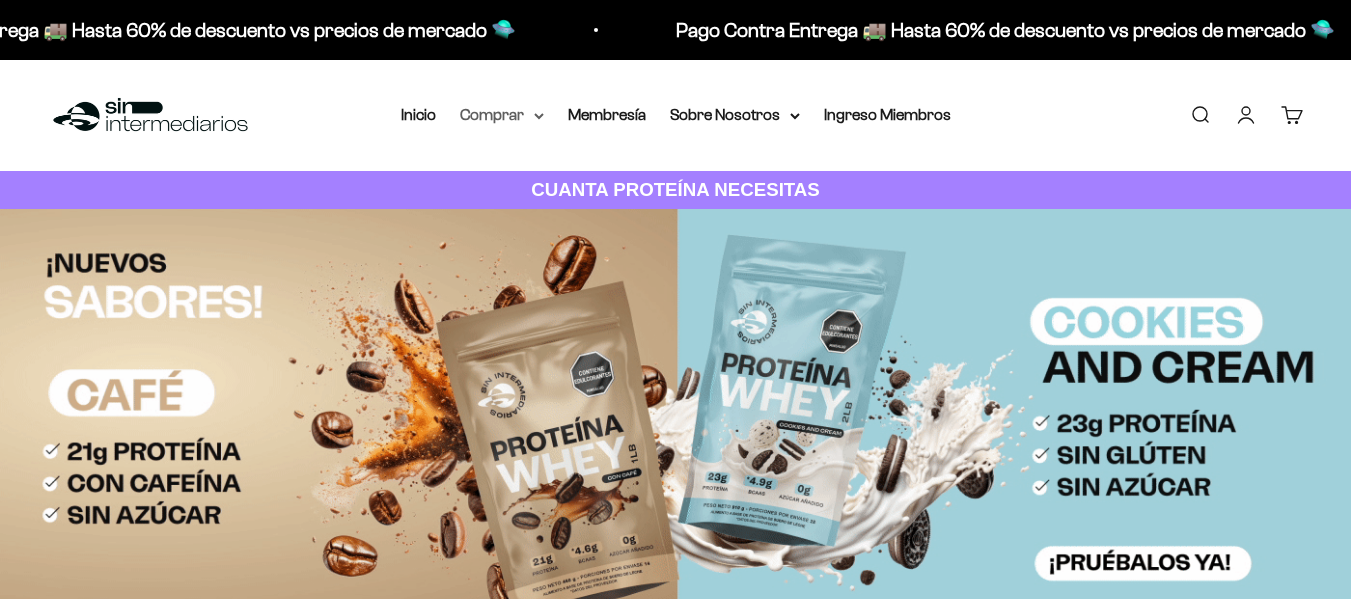click on "Comprar" at bounding box center (502, 115) 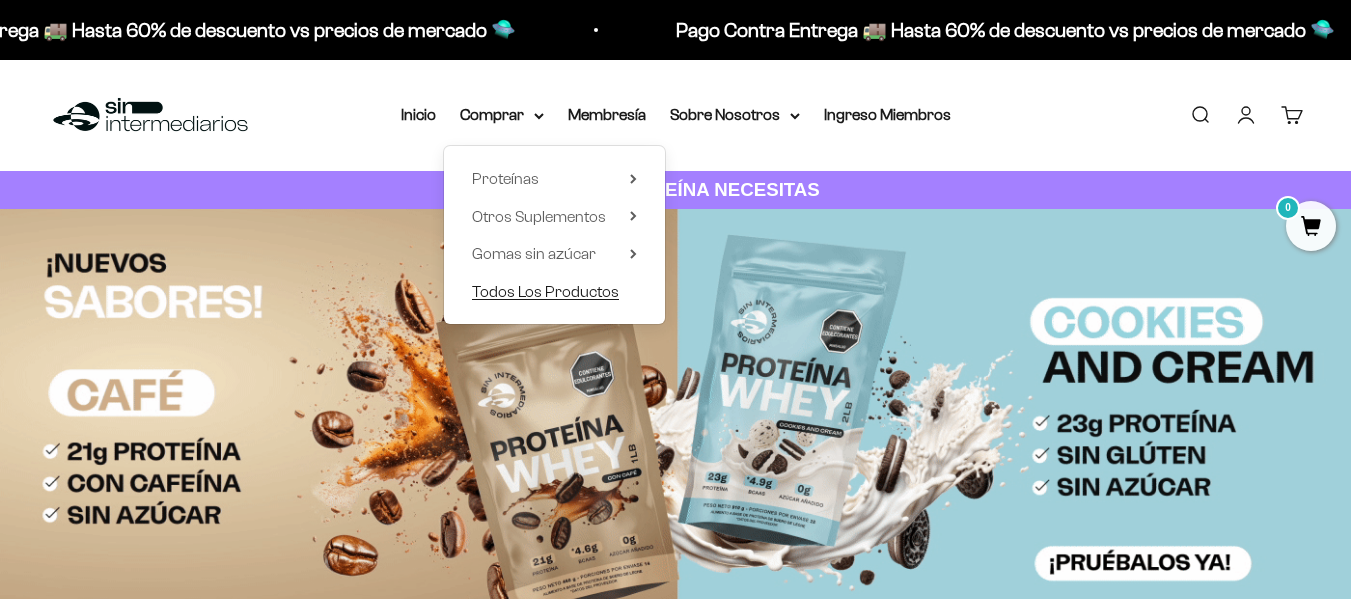 click on "Todos Los Productos" at bounding box center (545, 291) 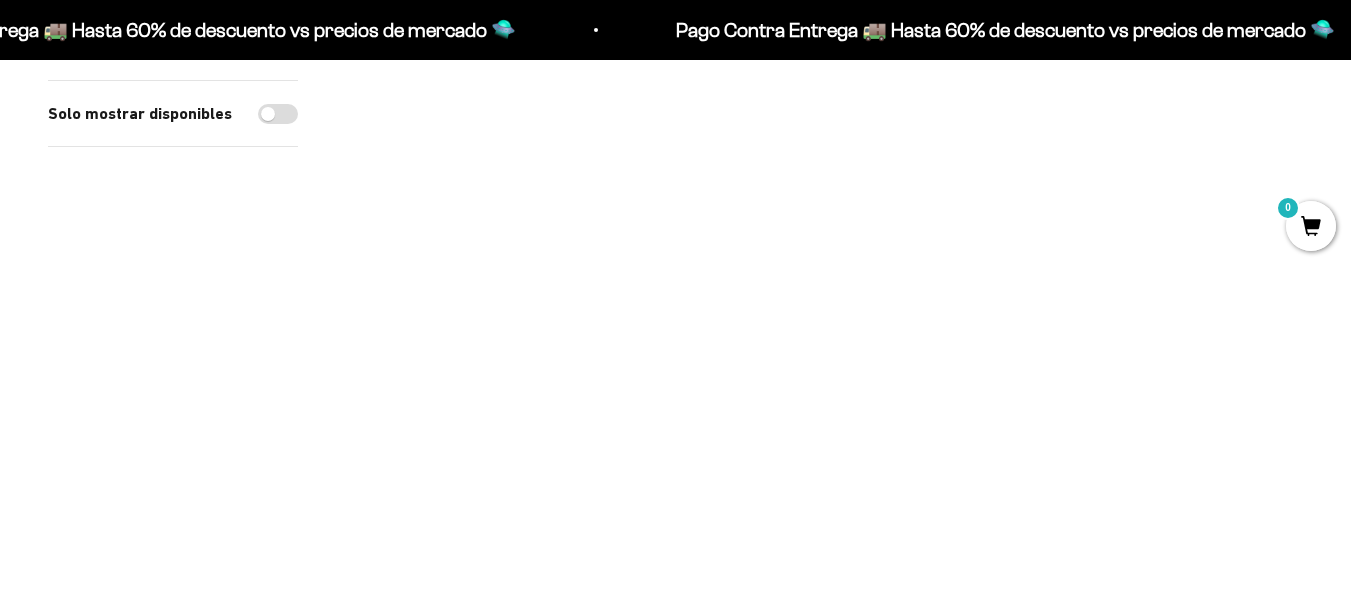 scroll, scrollTop: 200, scrollLeft: 0, axis: vertical 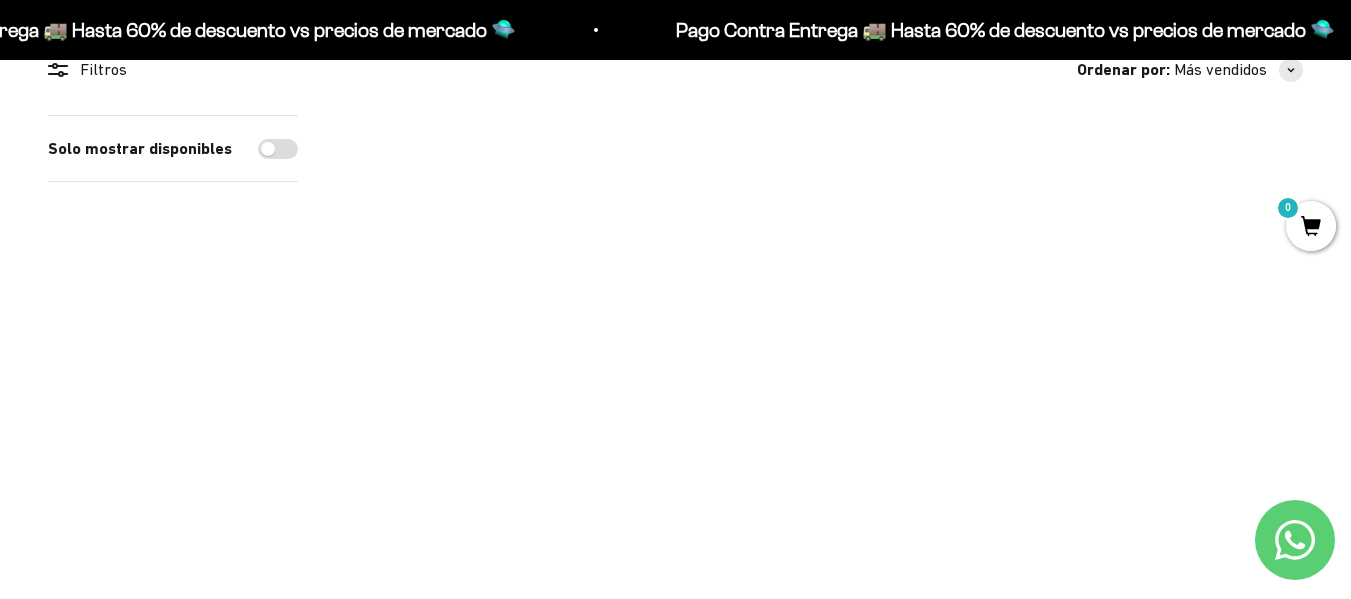 click at bounding box center (626, 395) 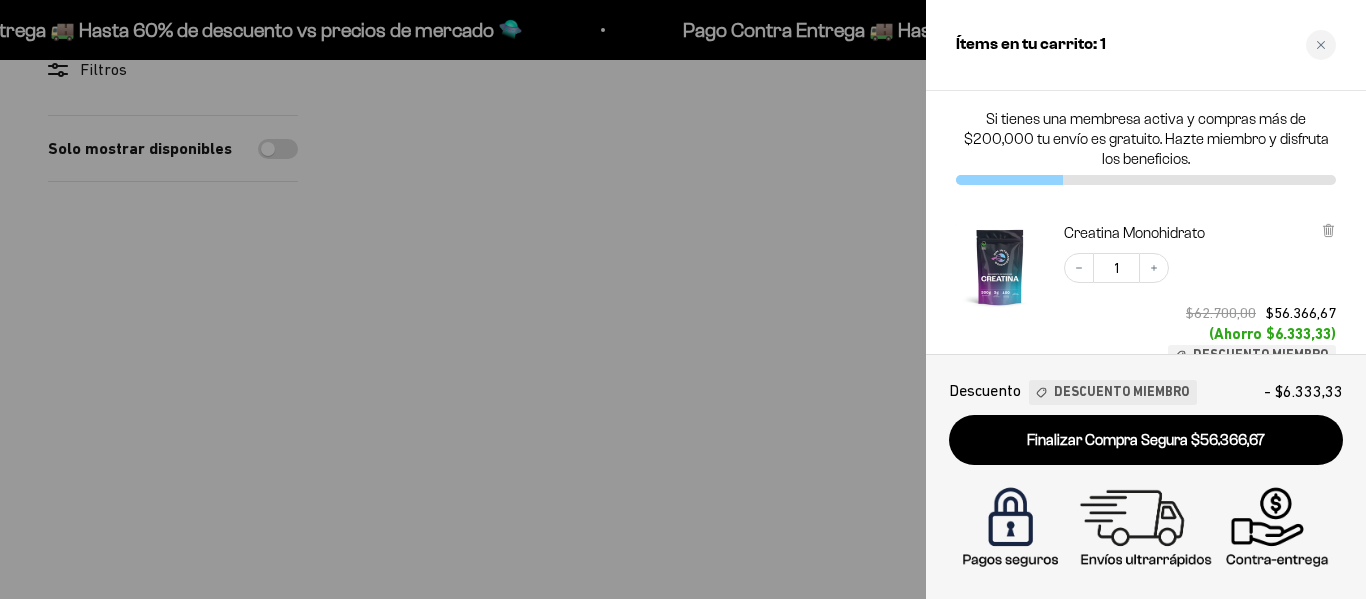 click at bounding box center [683, 299] 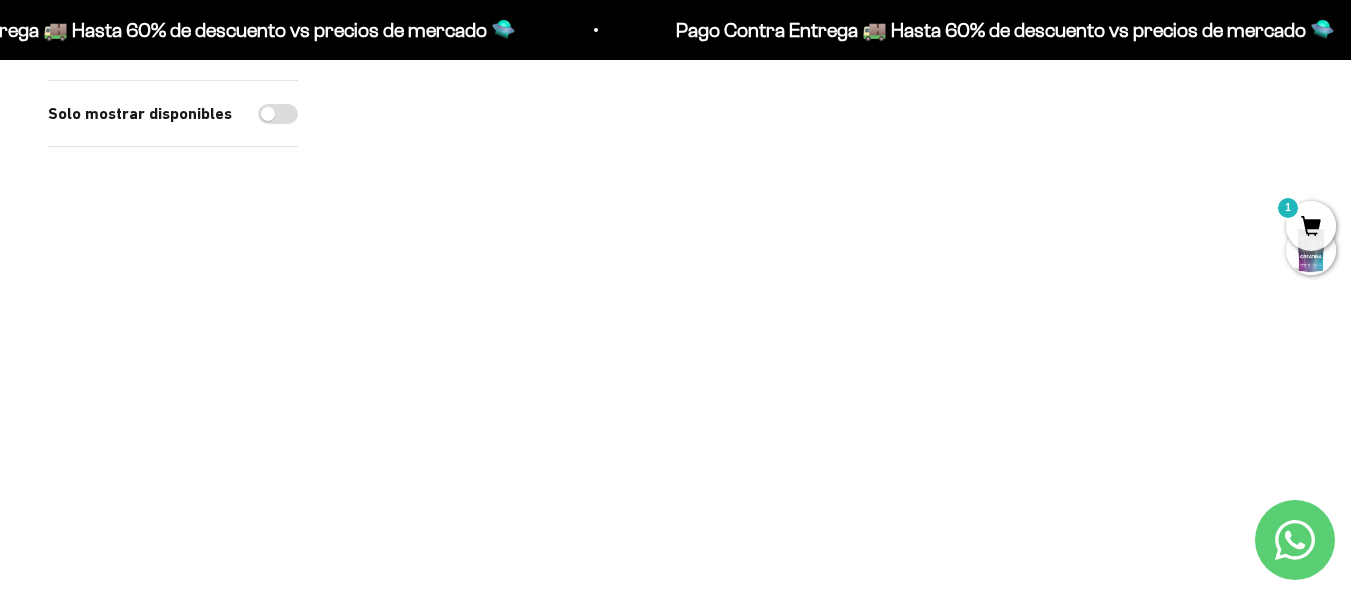 scroll, scrollTop: 800, scrollLeft: 0, axis: vertical 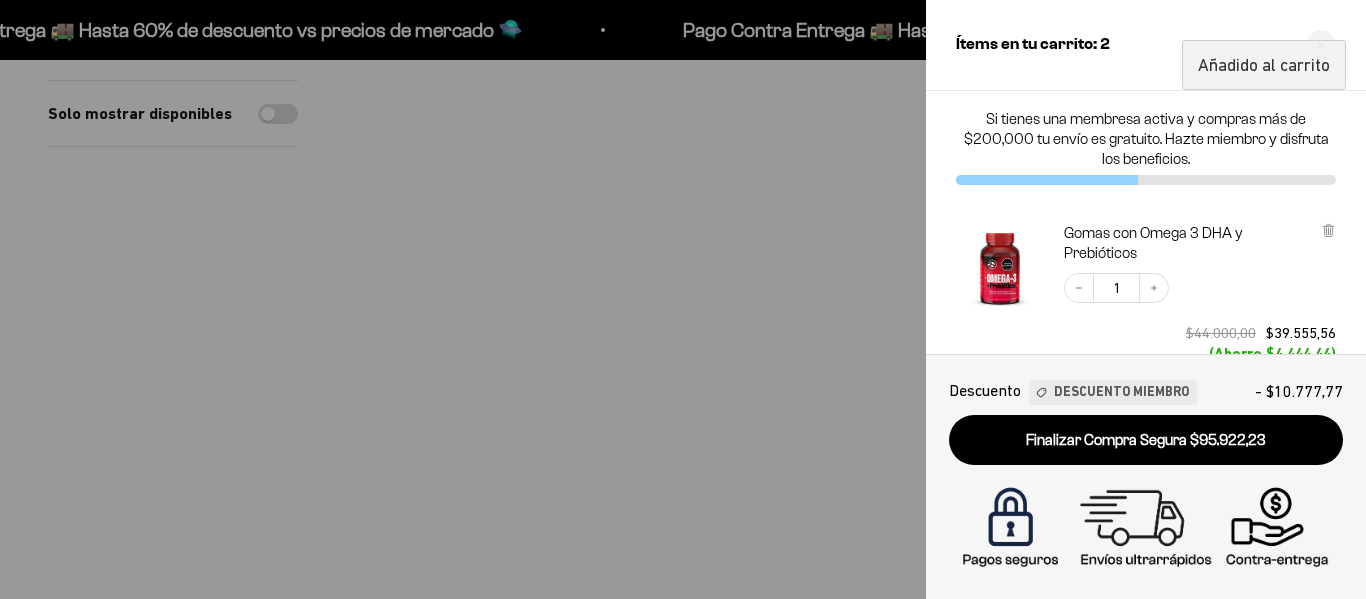 click at bounding box center (683, 299) 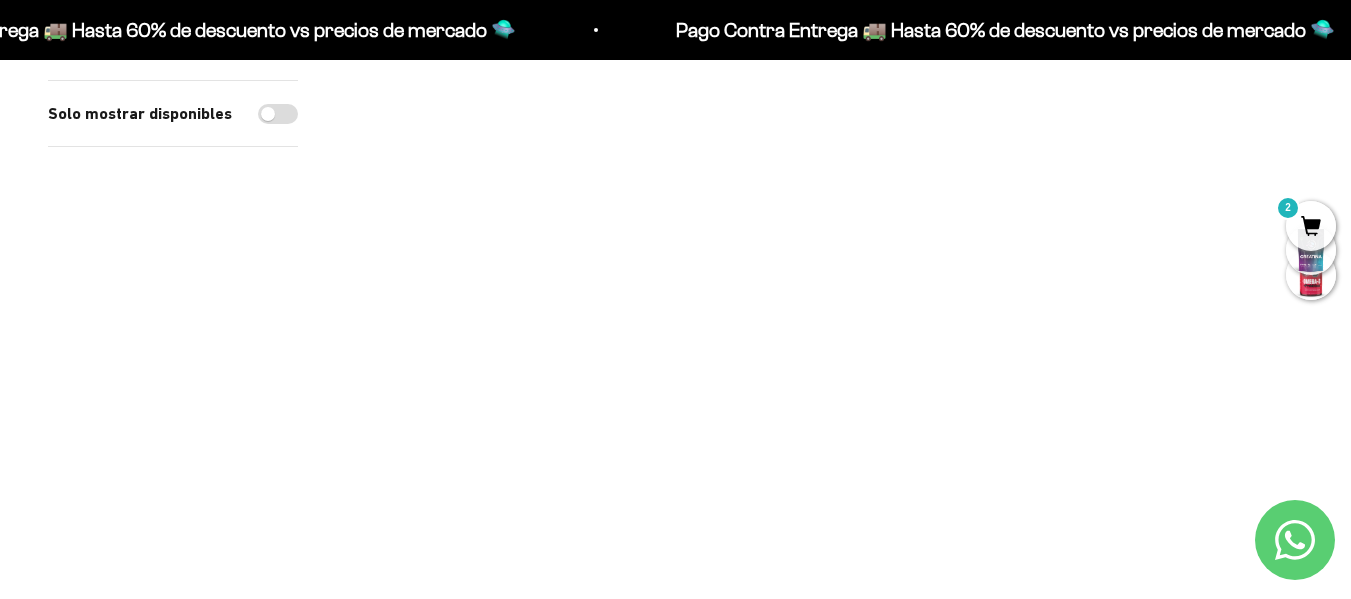 scroll, scrollTop: 2700, scrollLeft: 0, axis: vertical 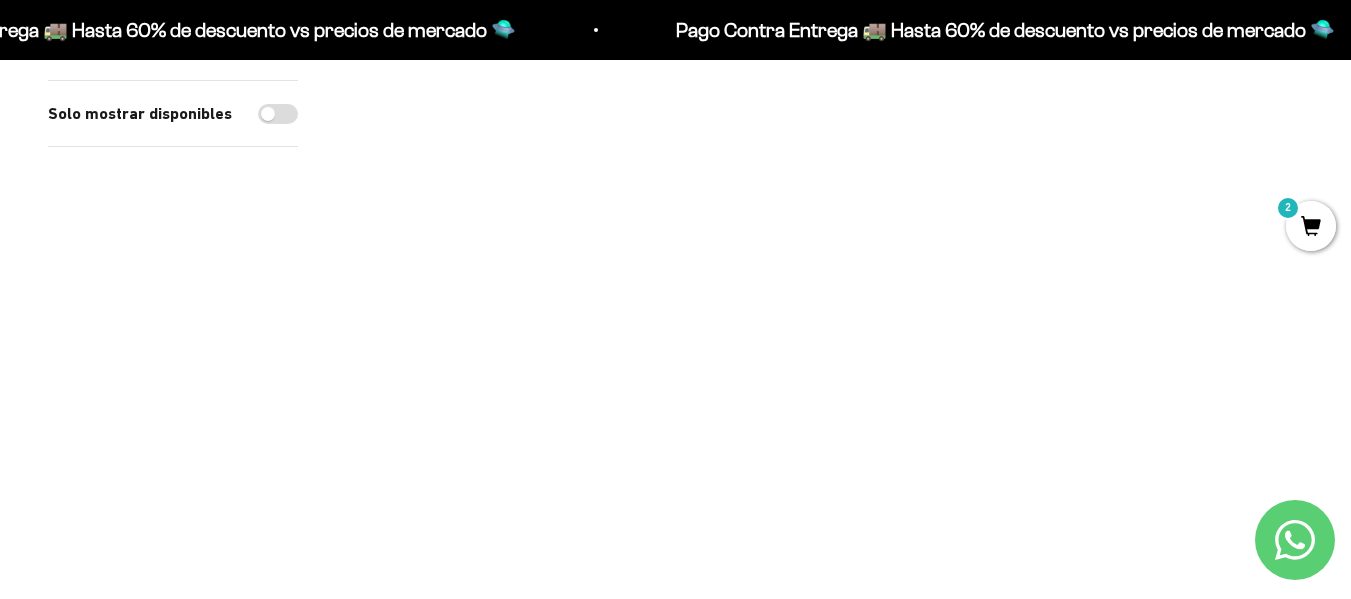 click at bounding box center [1280, 273] 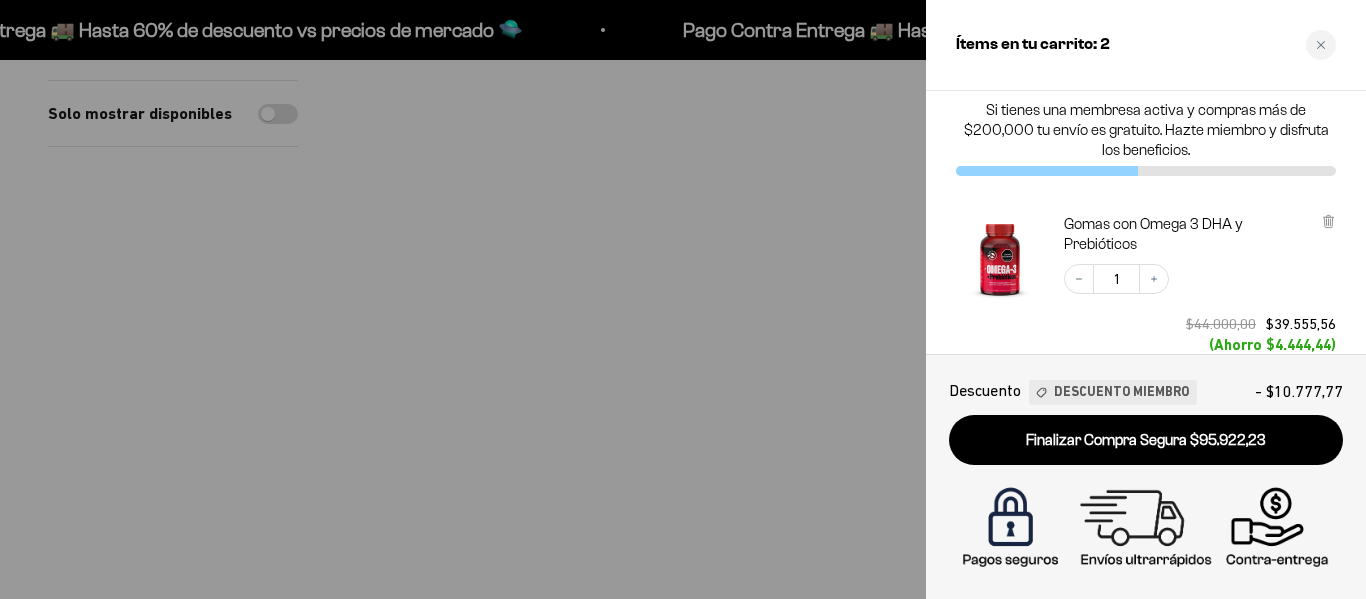 scroll, scrollTop: 0, scrollLeft: 0, axis: both 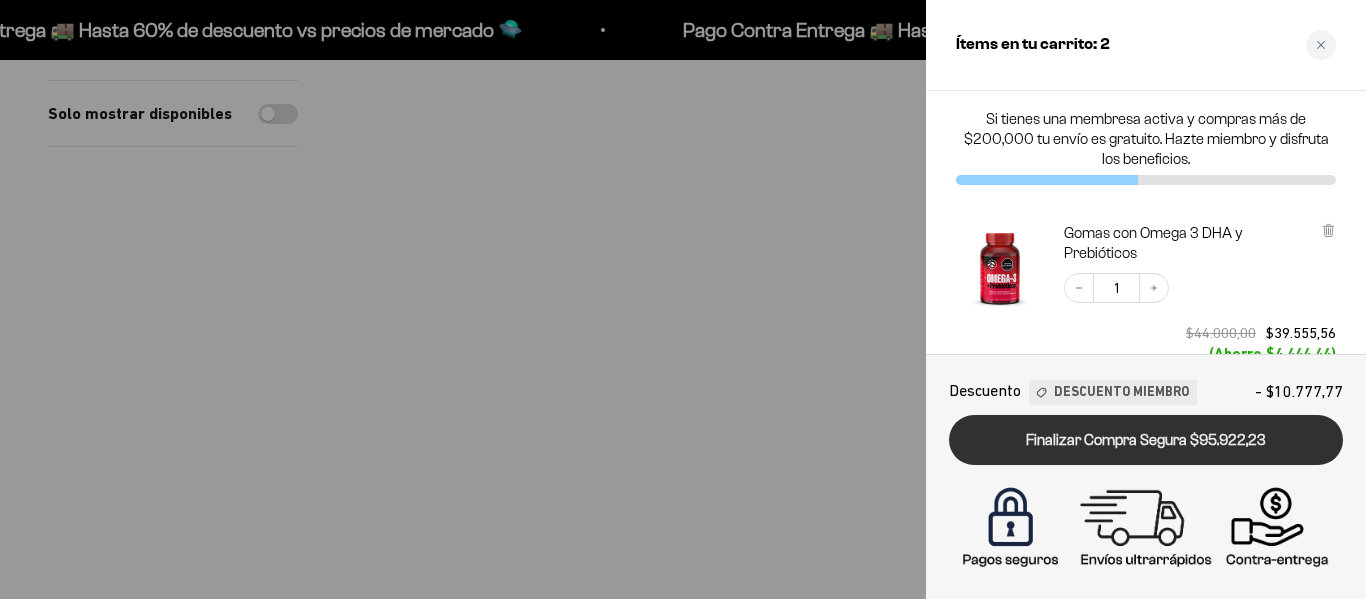 click on "Finalizar Compra Segura $95.922,23" at bounding box center (1146, 440) 